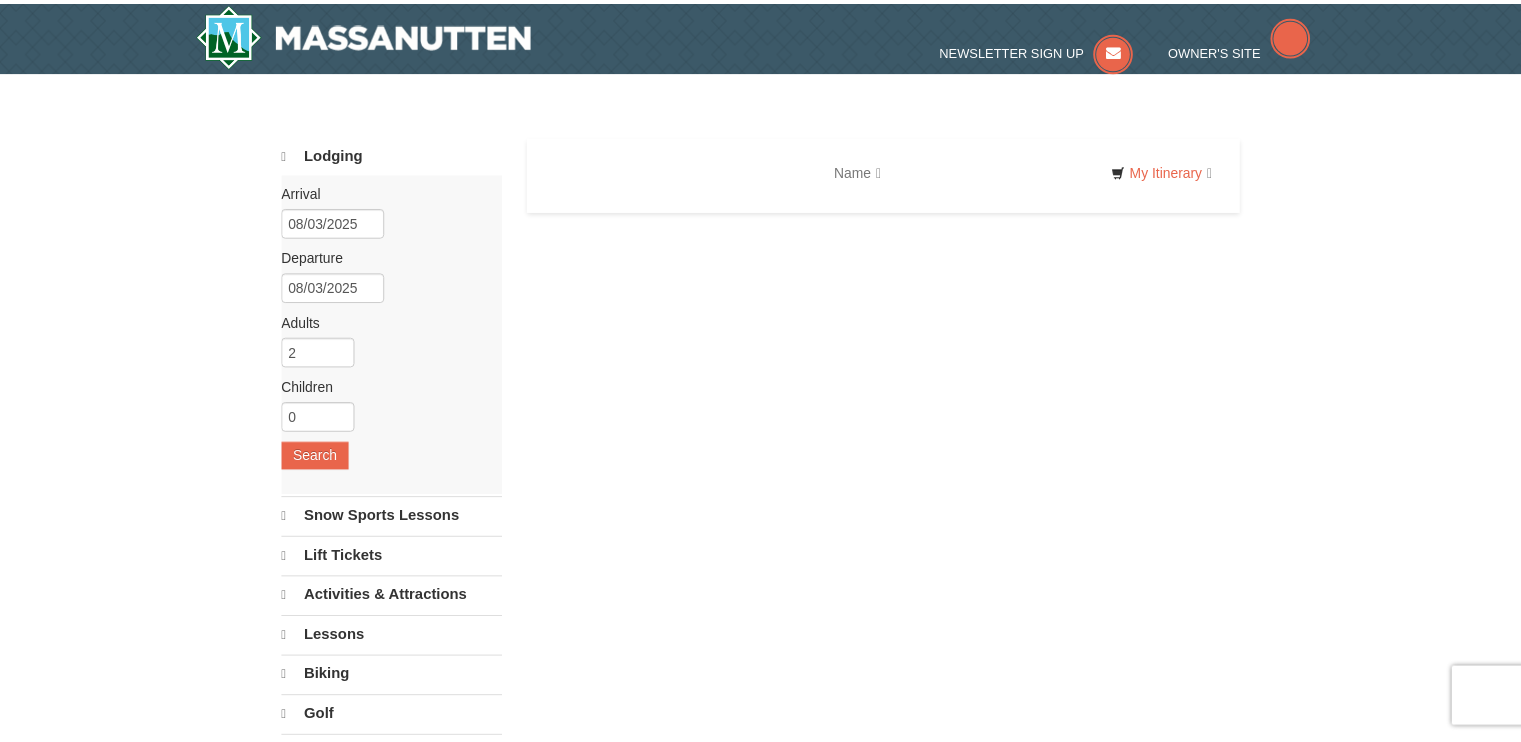 scroll, scrollTop: 0, scrollLeft: 0, axis: both 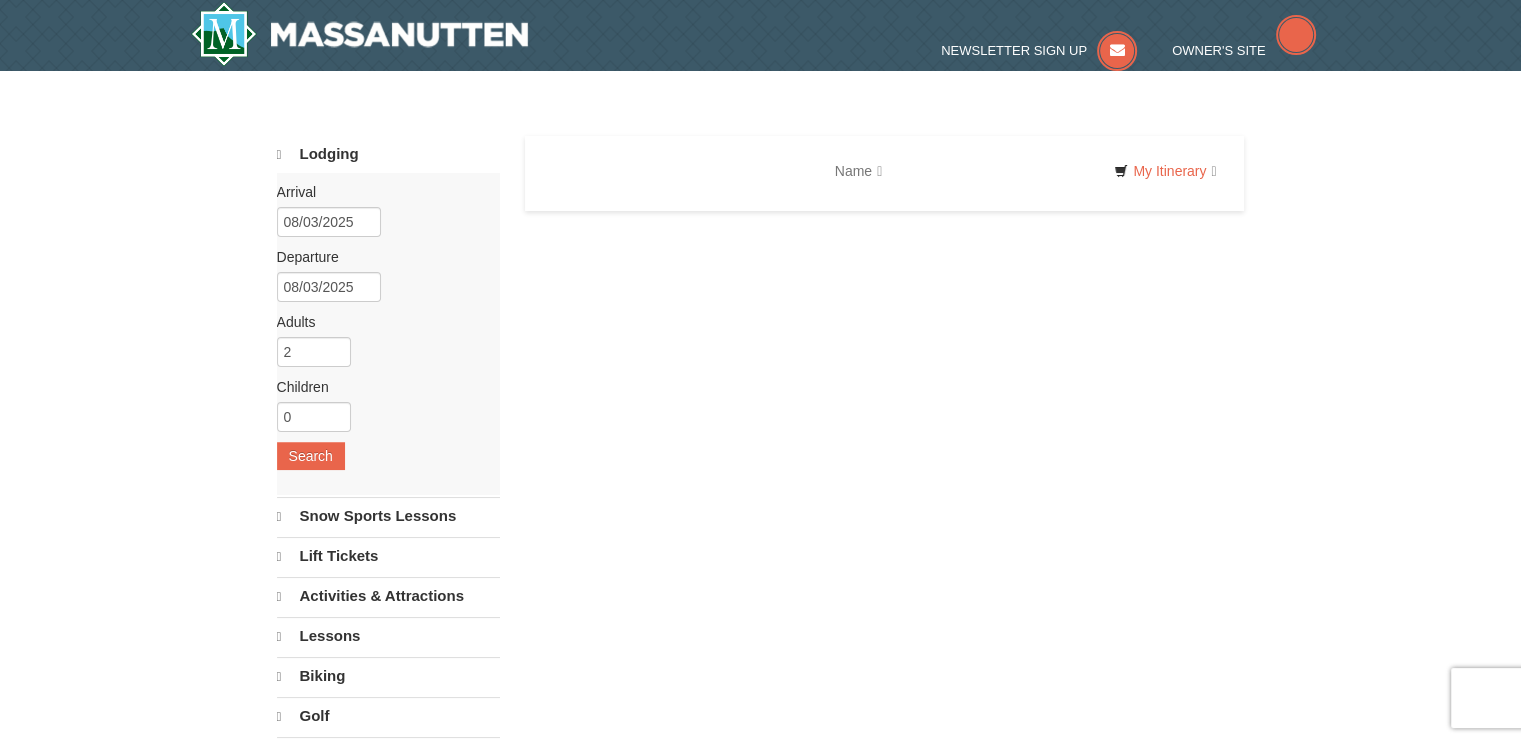 type 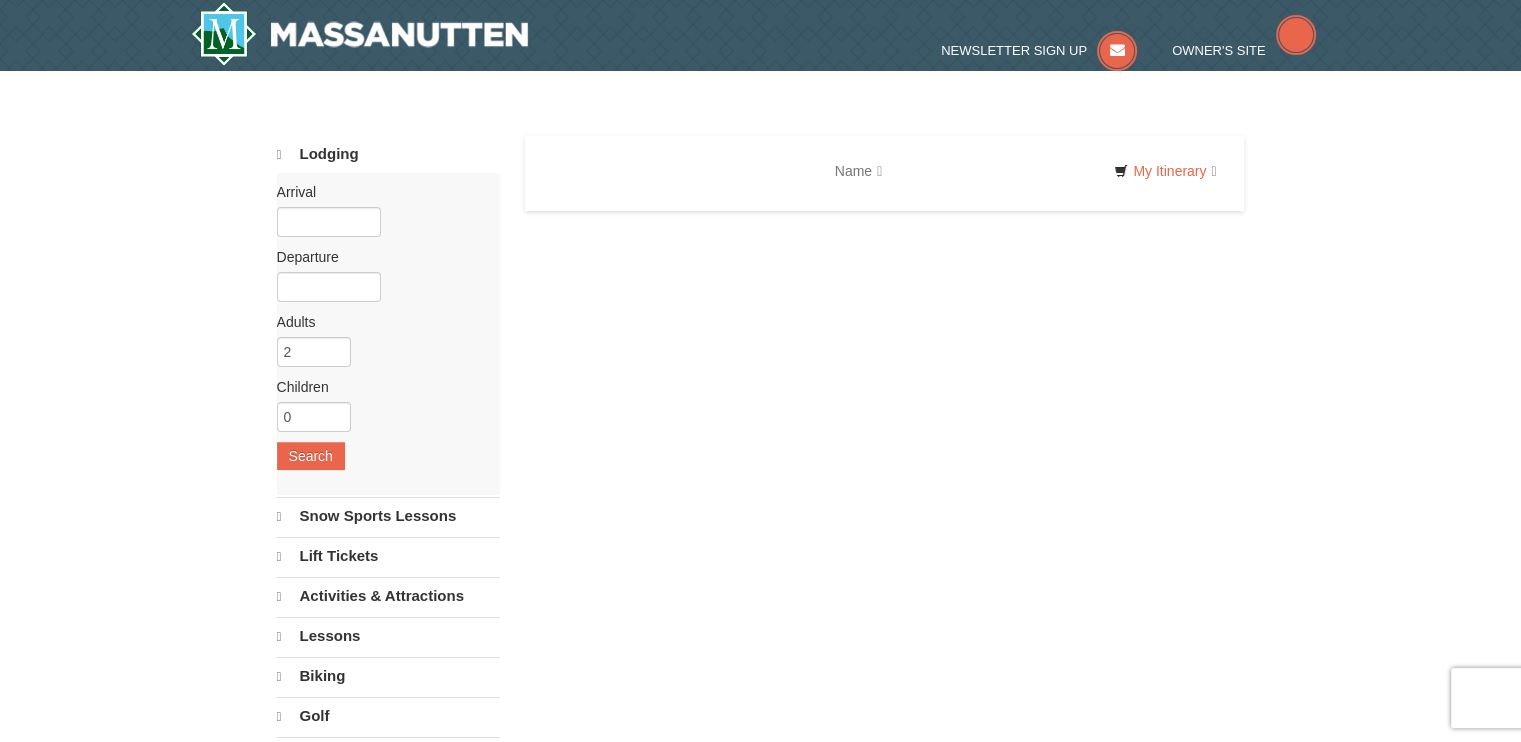 select on "8" 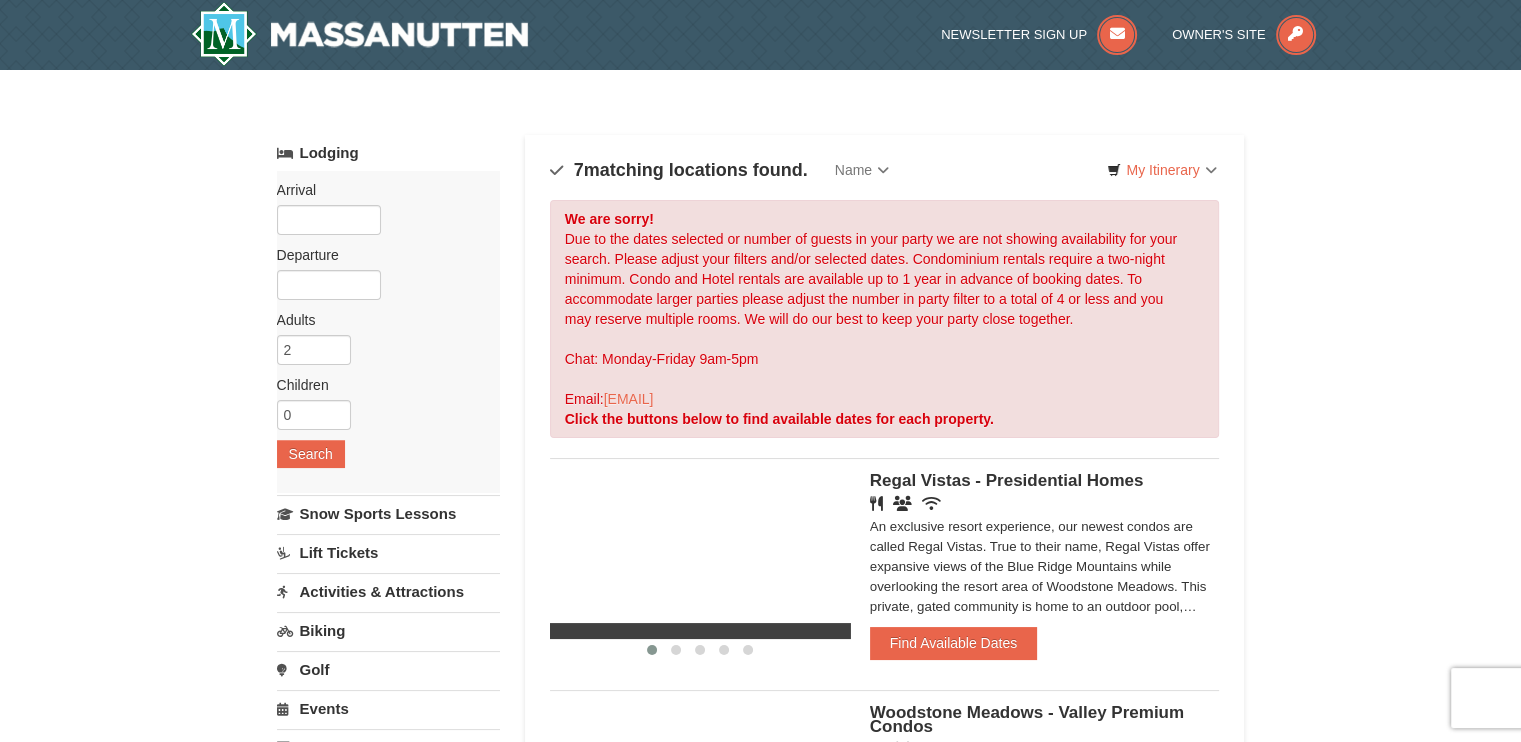 scroll, scrollTop: 0, scrollLeft: 0, axis: both 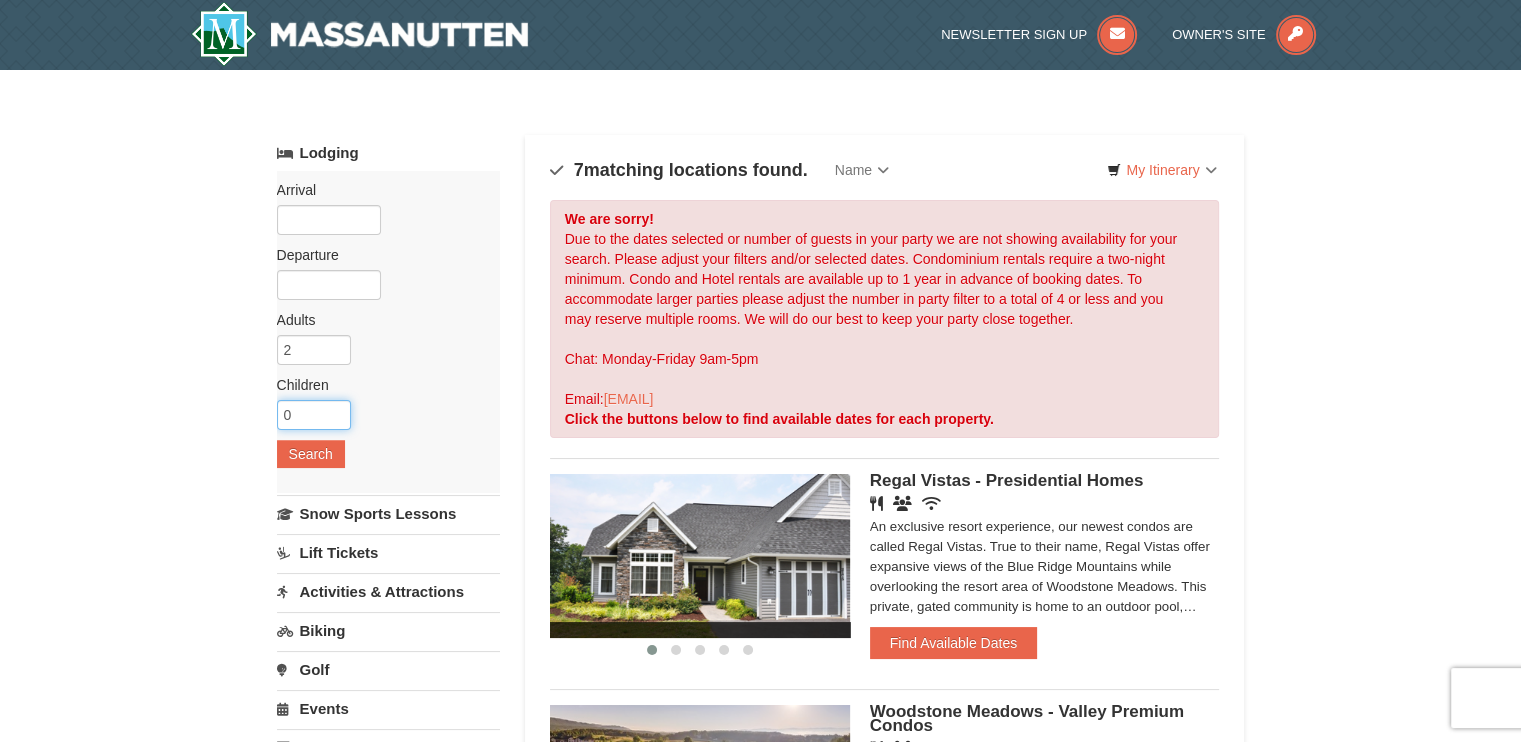 click on "0" at bounding box center [314, 415] 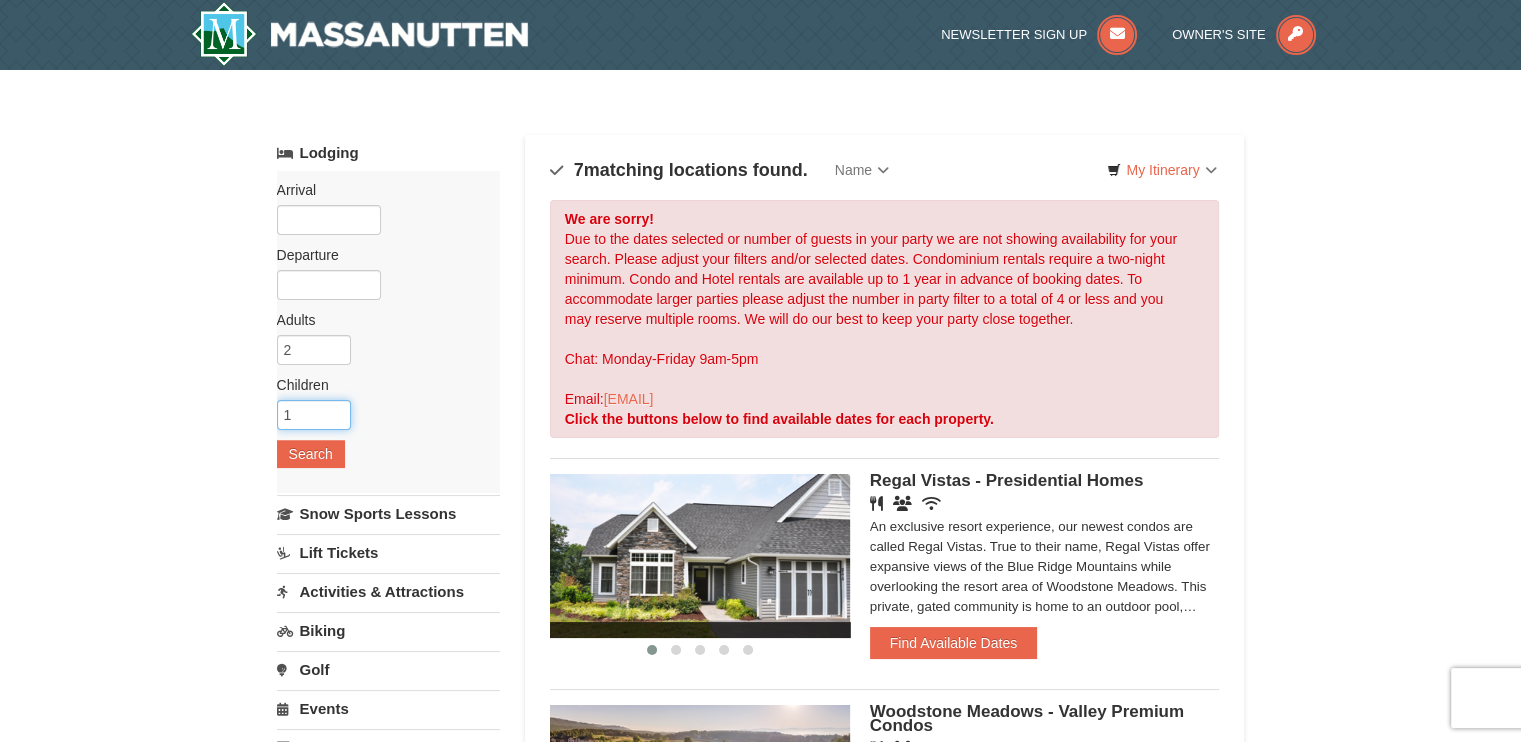 click on "1" at bounding box center (314, 415) 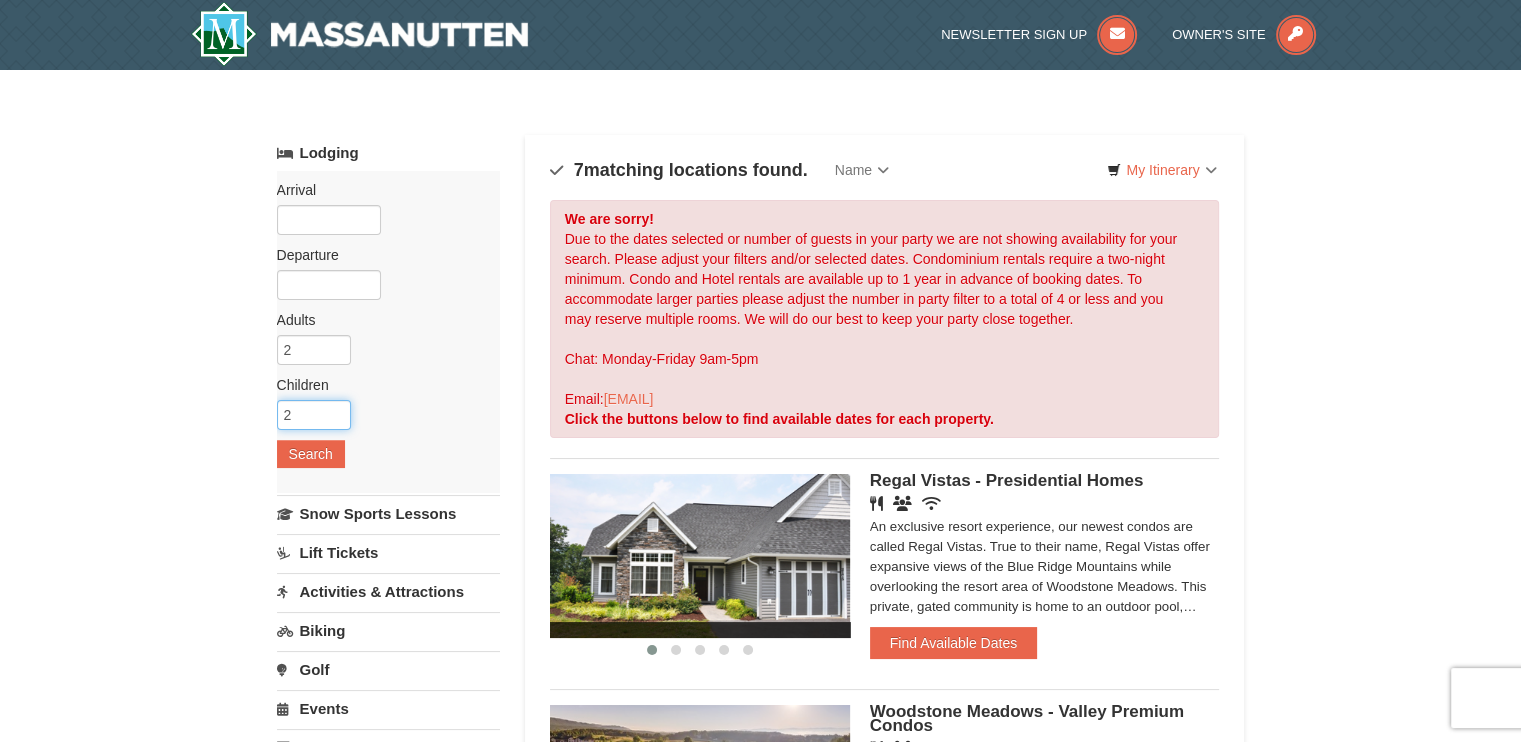 click on "2" at bounding box center [314, 415] 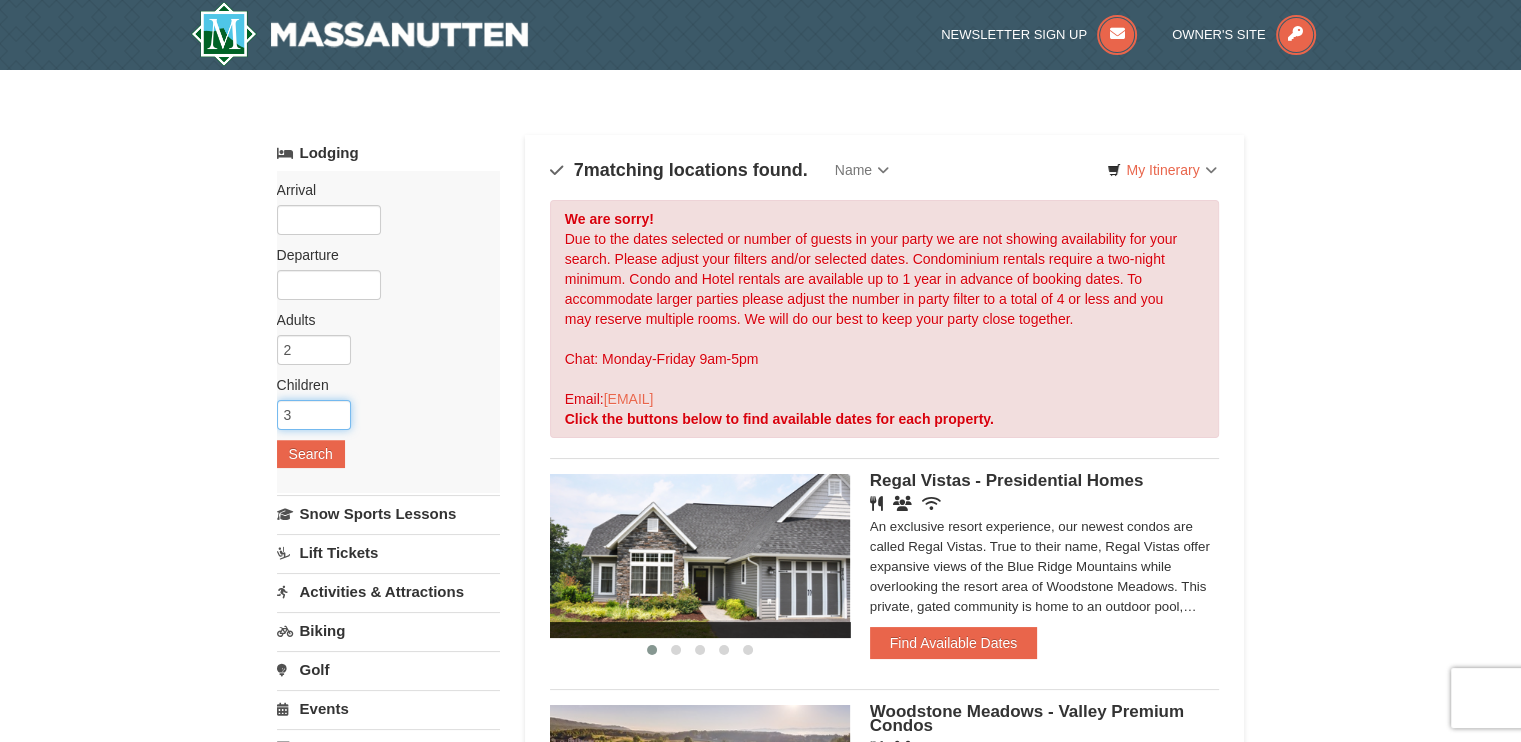 type on "3" 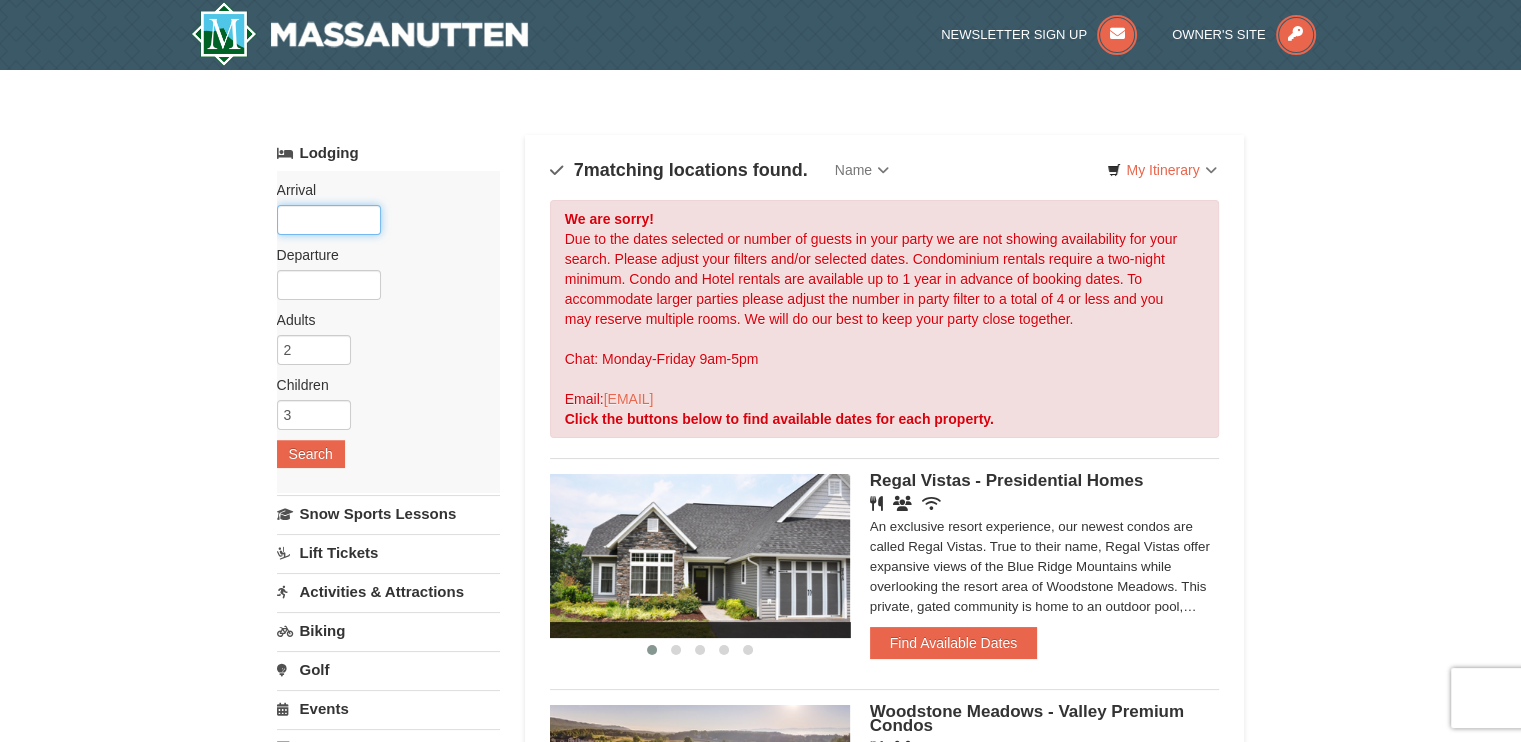 click at bounding box center (329, 220) 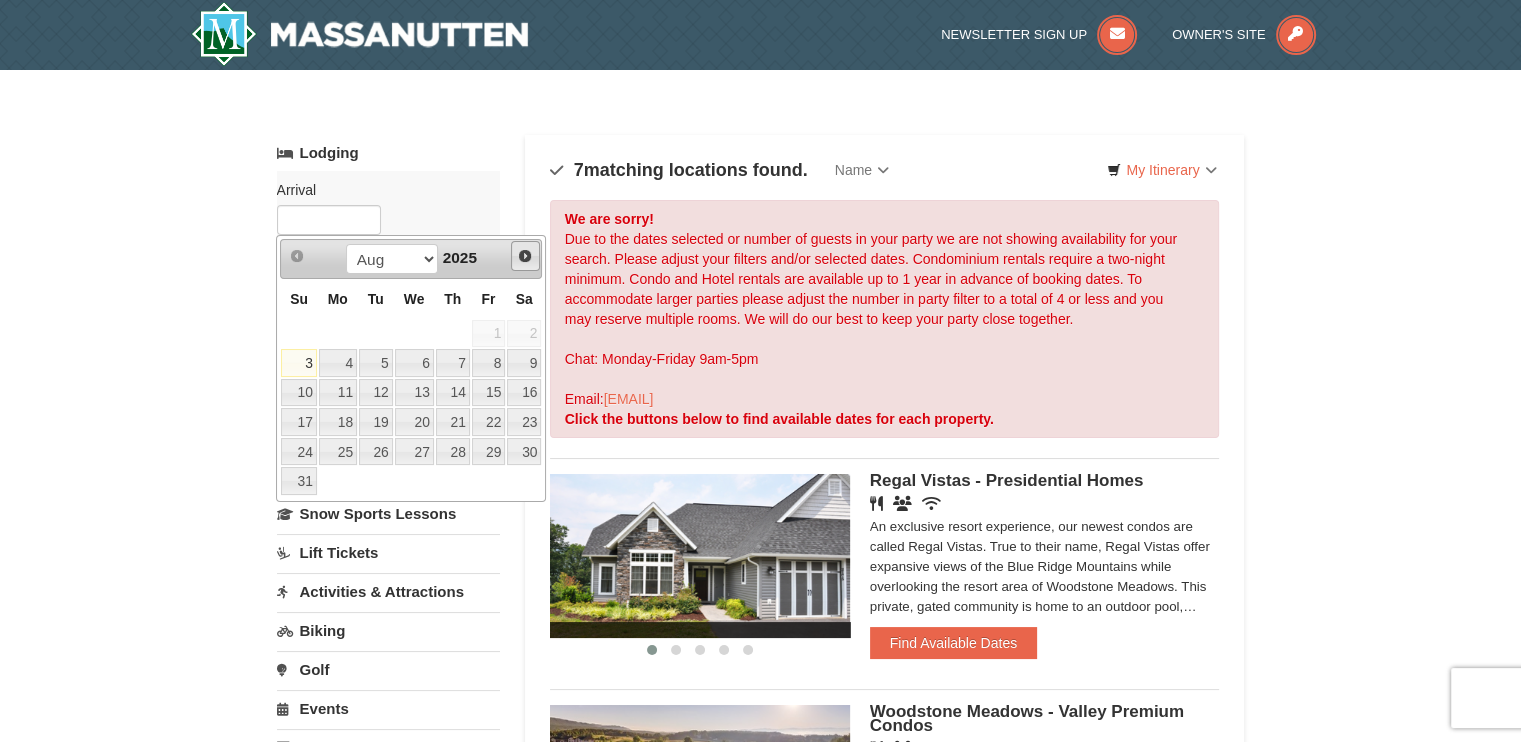 click on "Next" at bounding box center (525, 256) 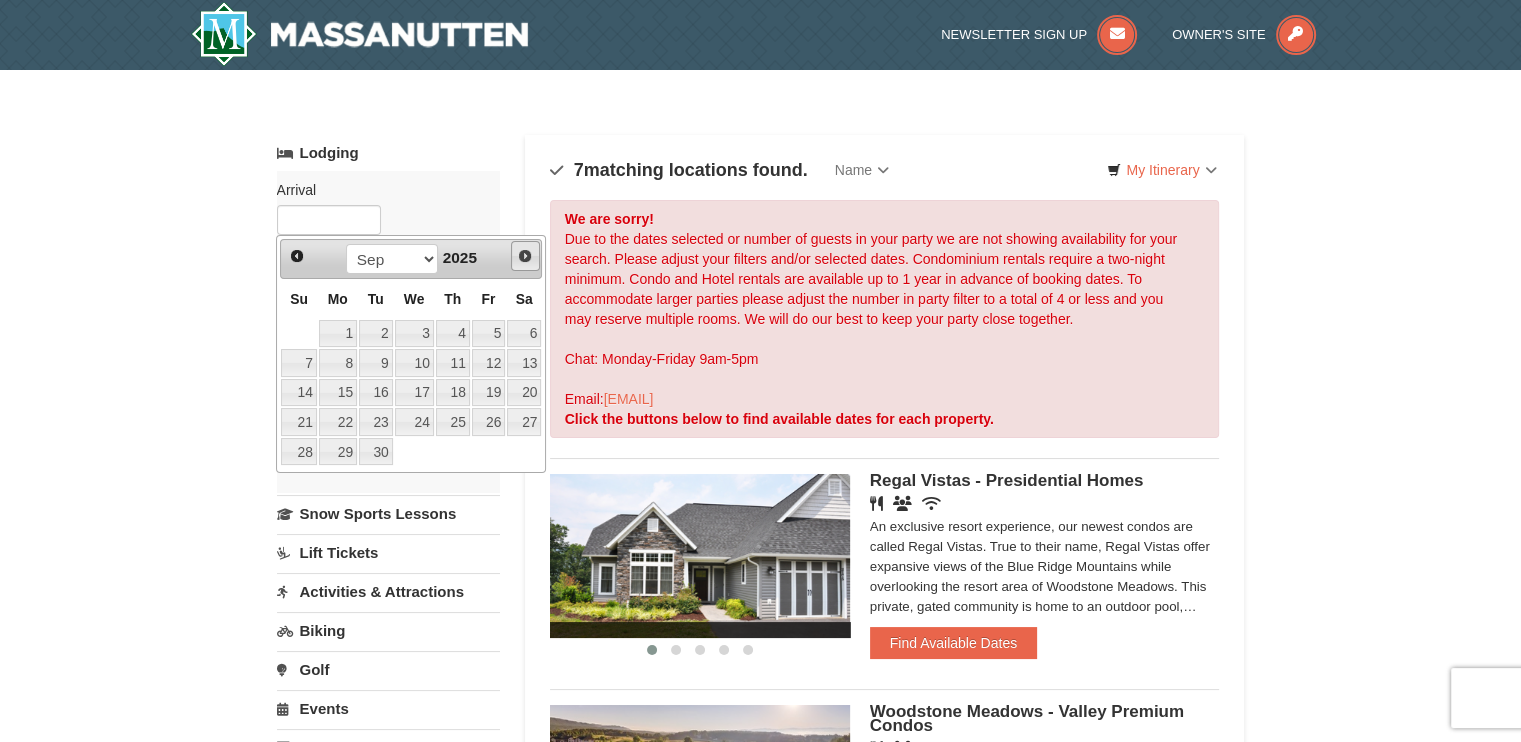 click on "Next" at bounding box center (525, 256) 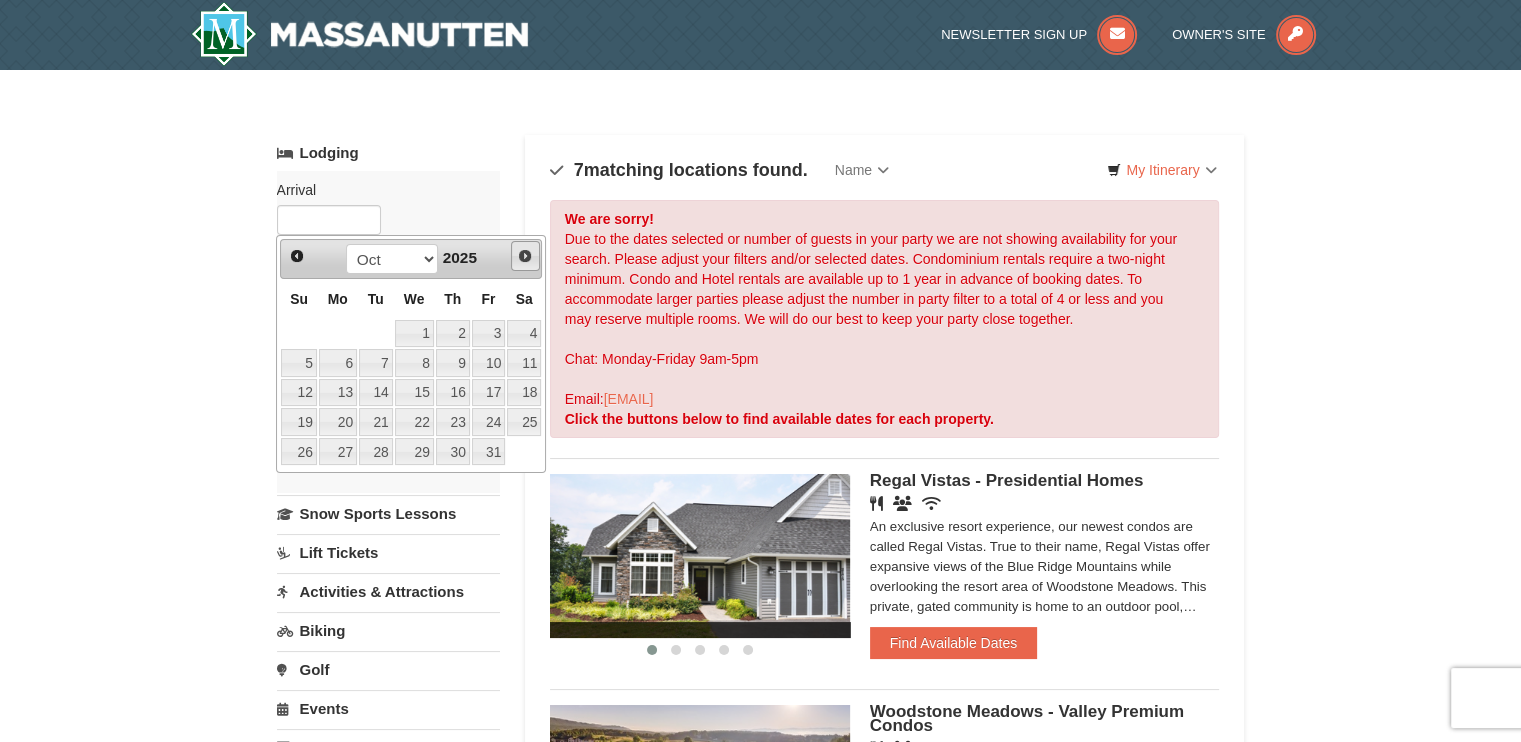 click on "Next" at bounding box center (525, 256) 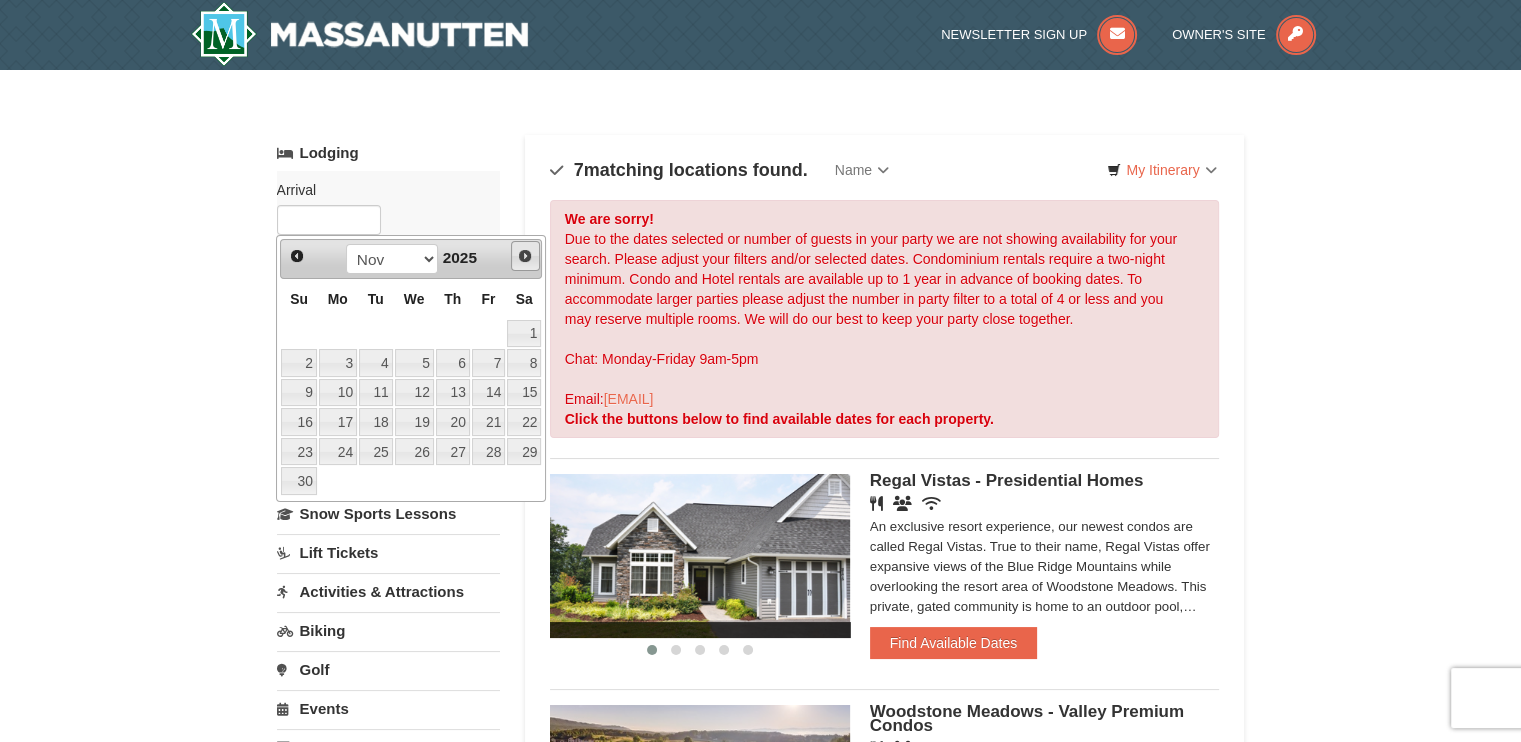 click on "Next" at bounding box center [525, 256] 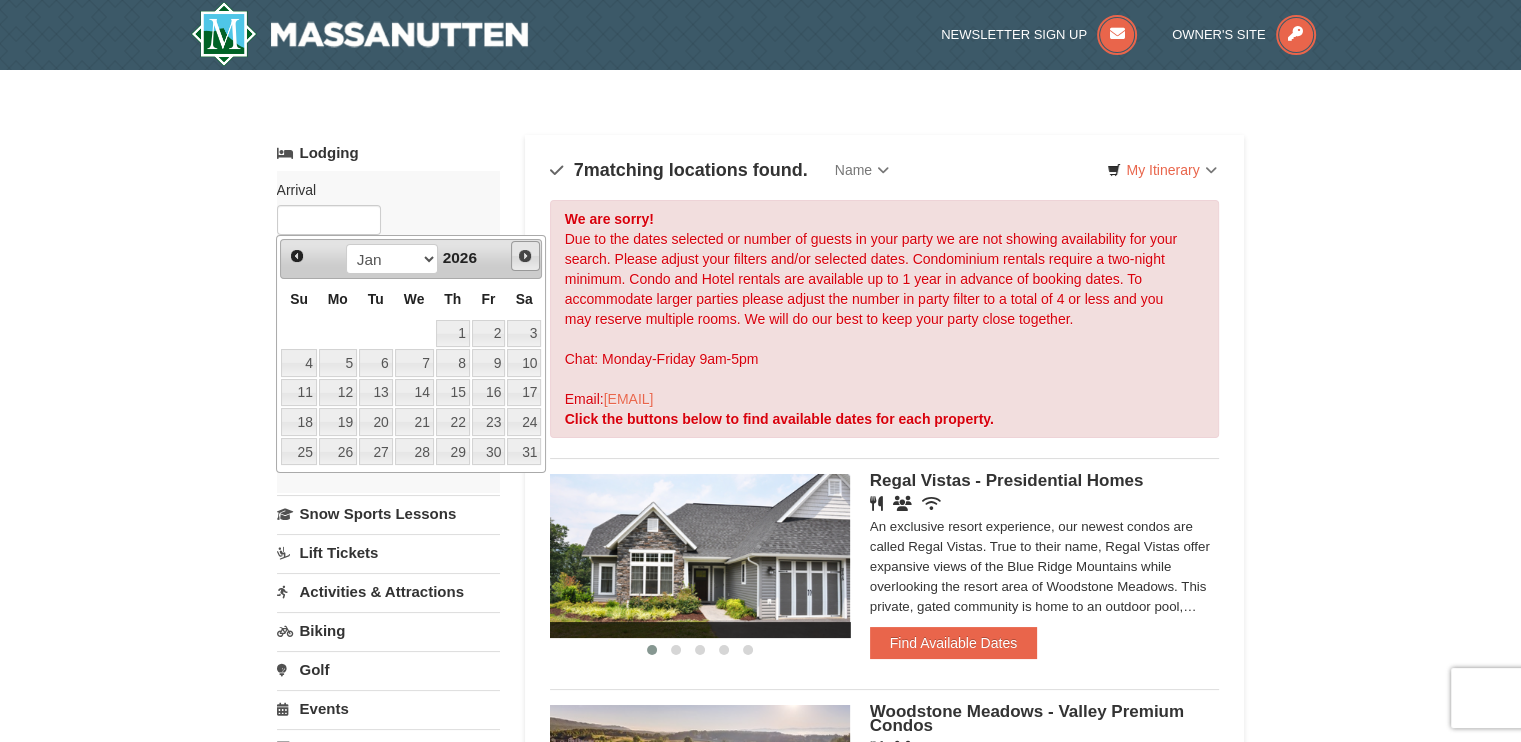 click on "Next" at bounding box center (525, 256) 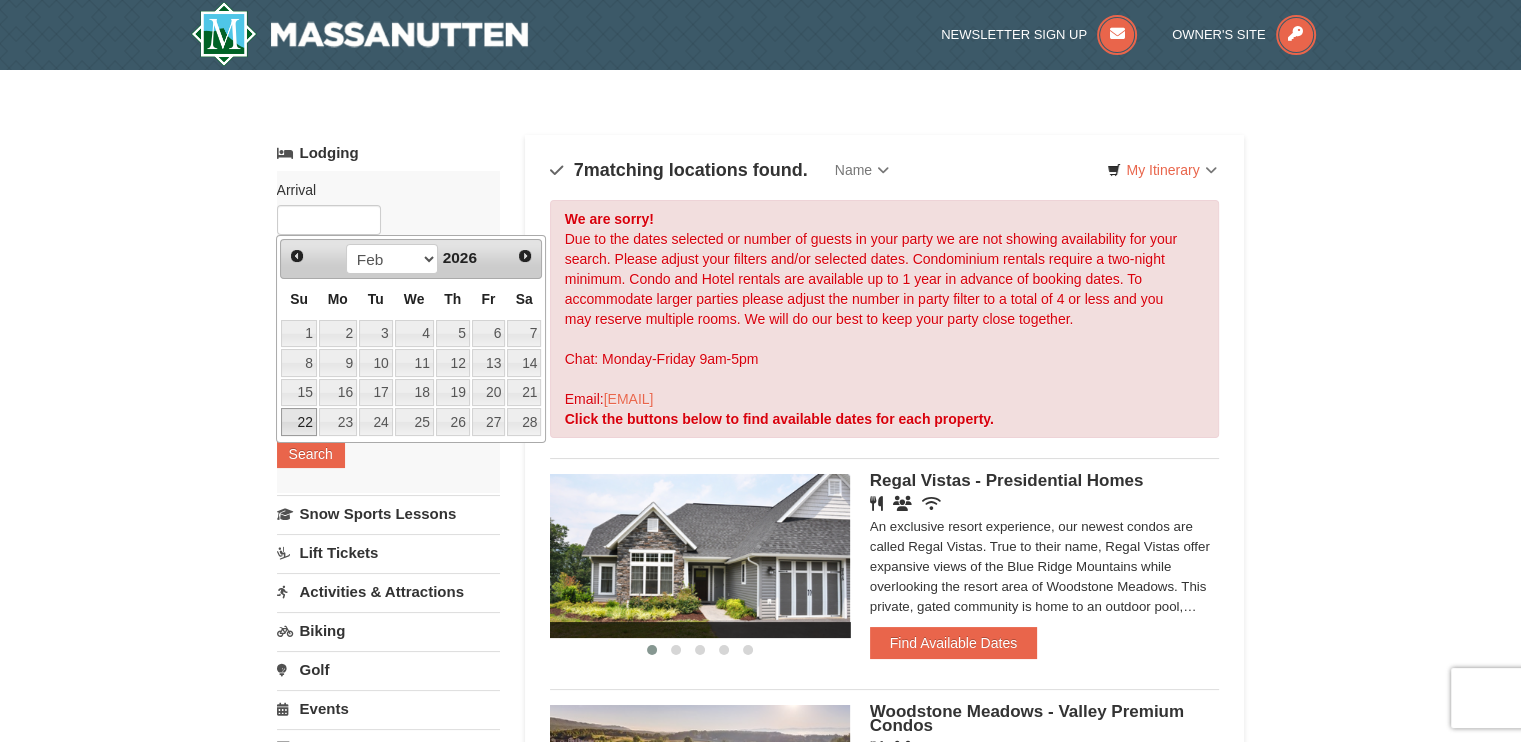 click on "22" at bounding box center [298, 422] 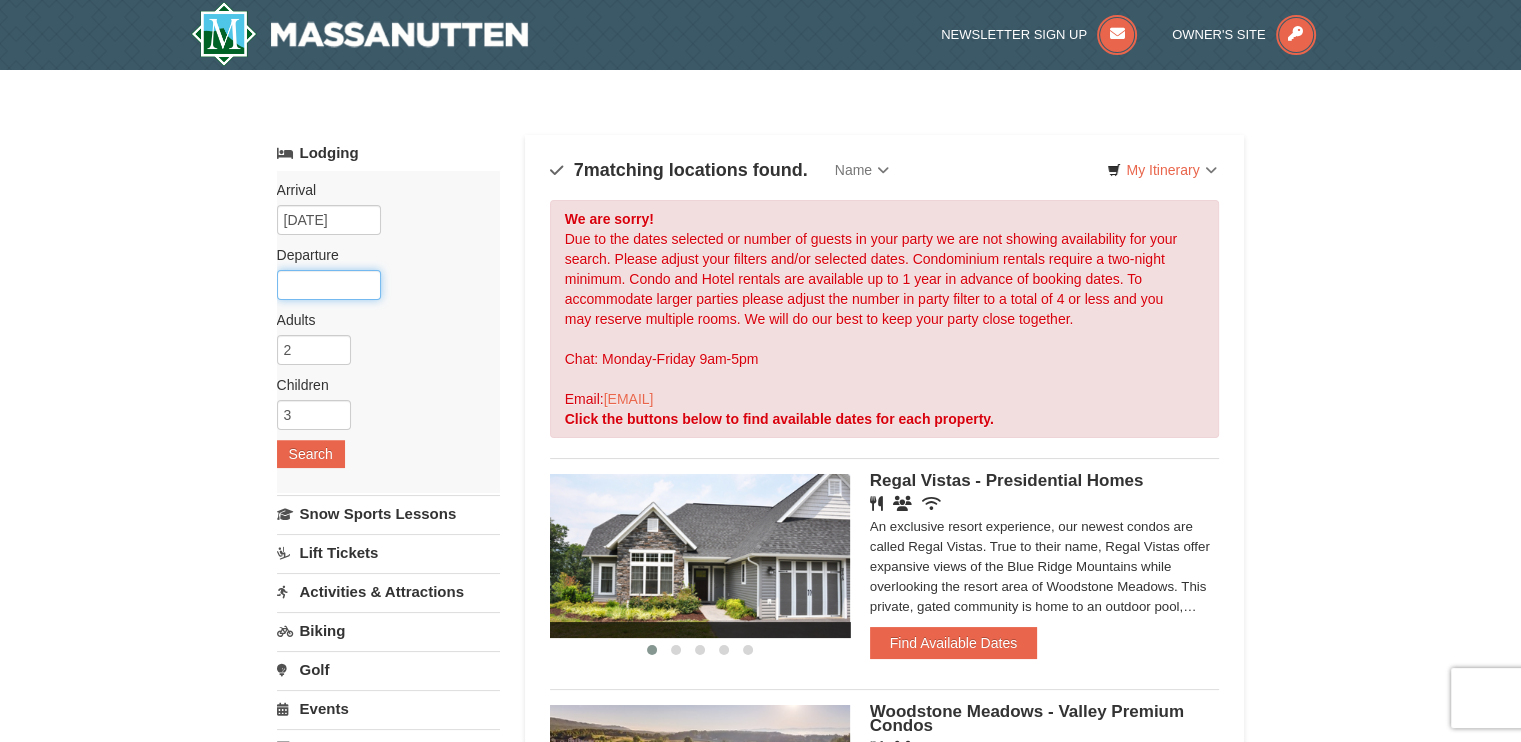 click at bounding box center [329, 285] 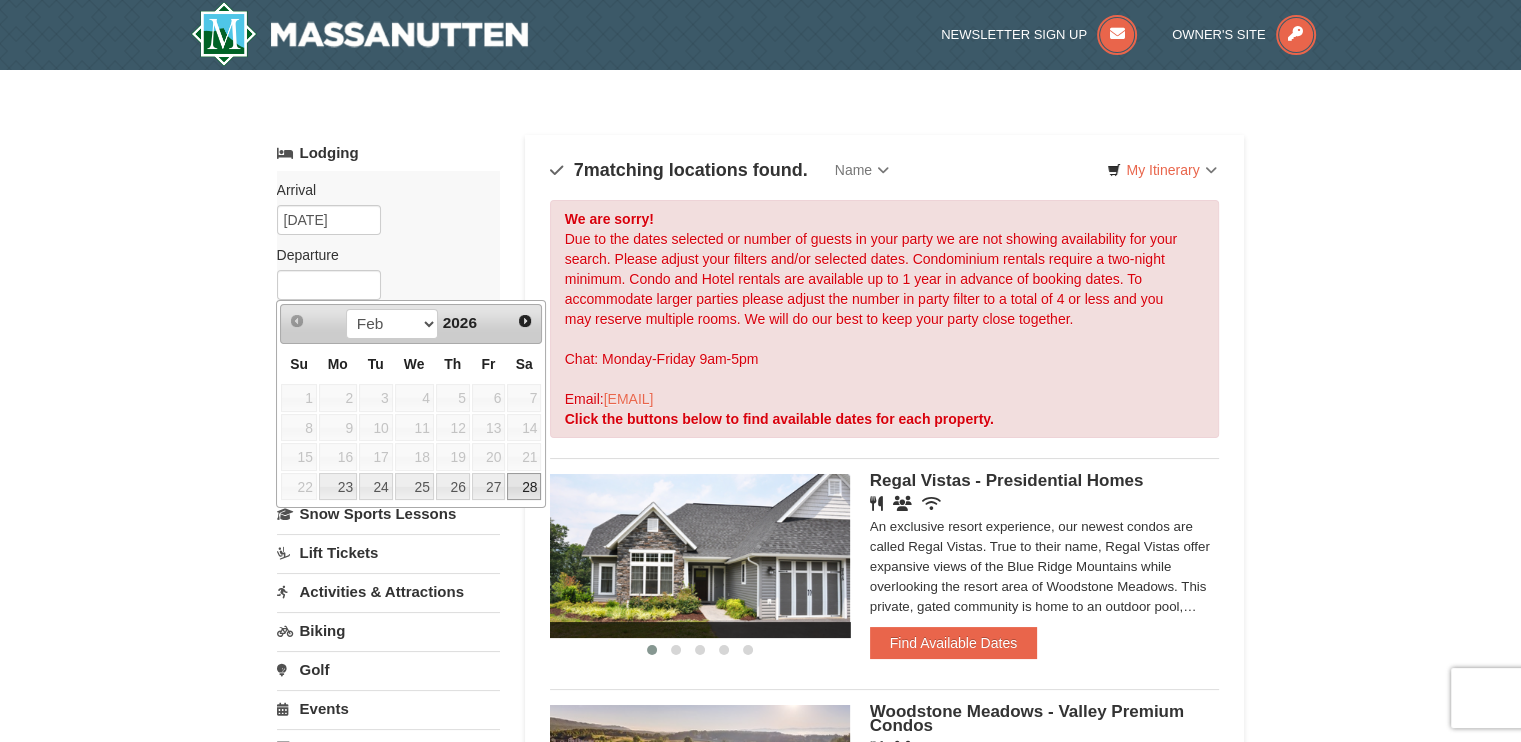 click on "28" at bounding box center (524, 487) 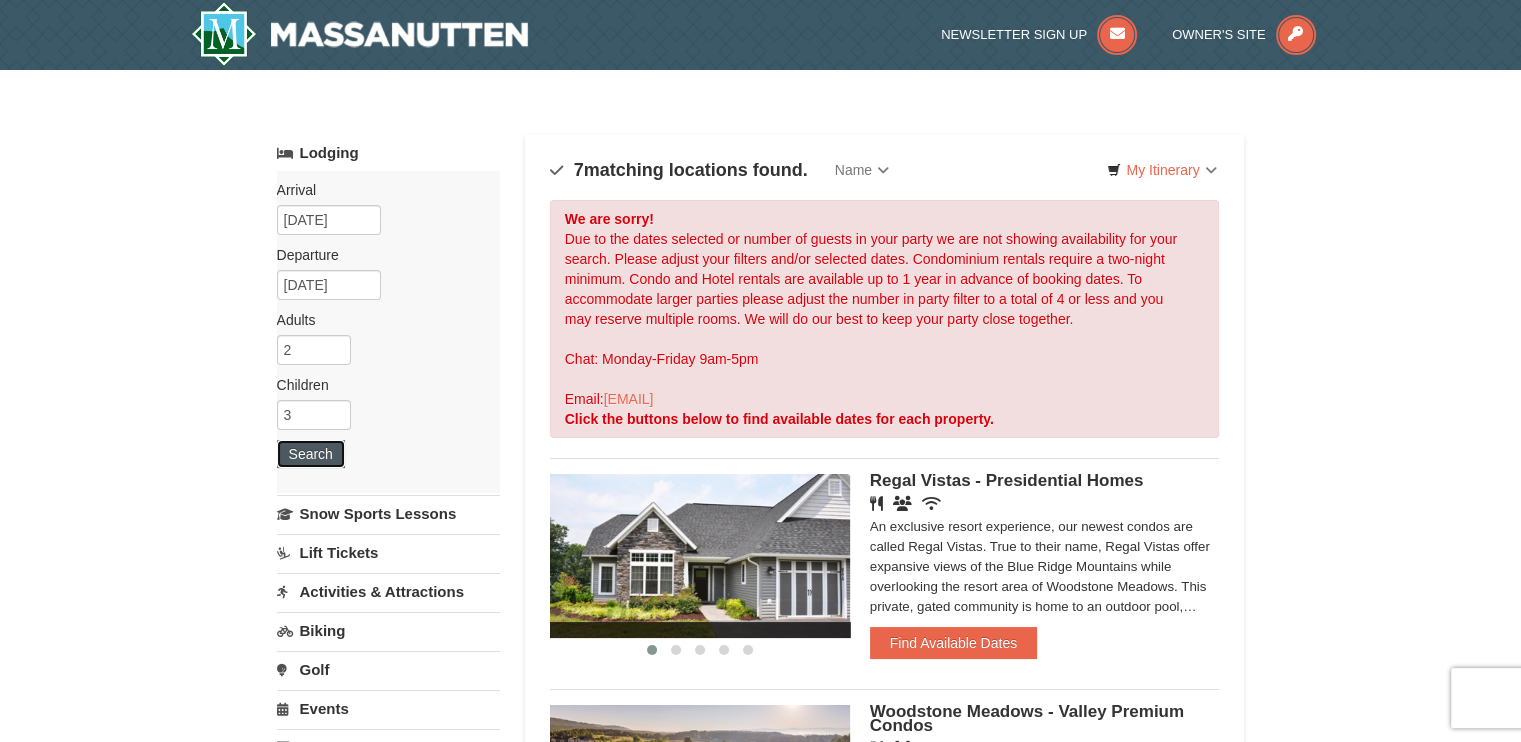 click on "Search" at bounding box center (311, 454) 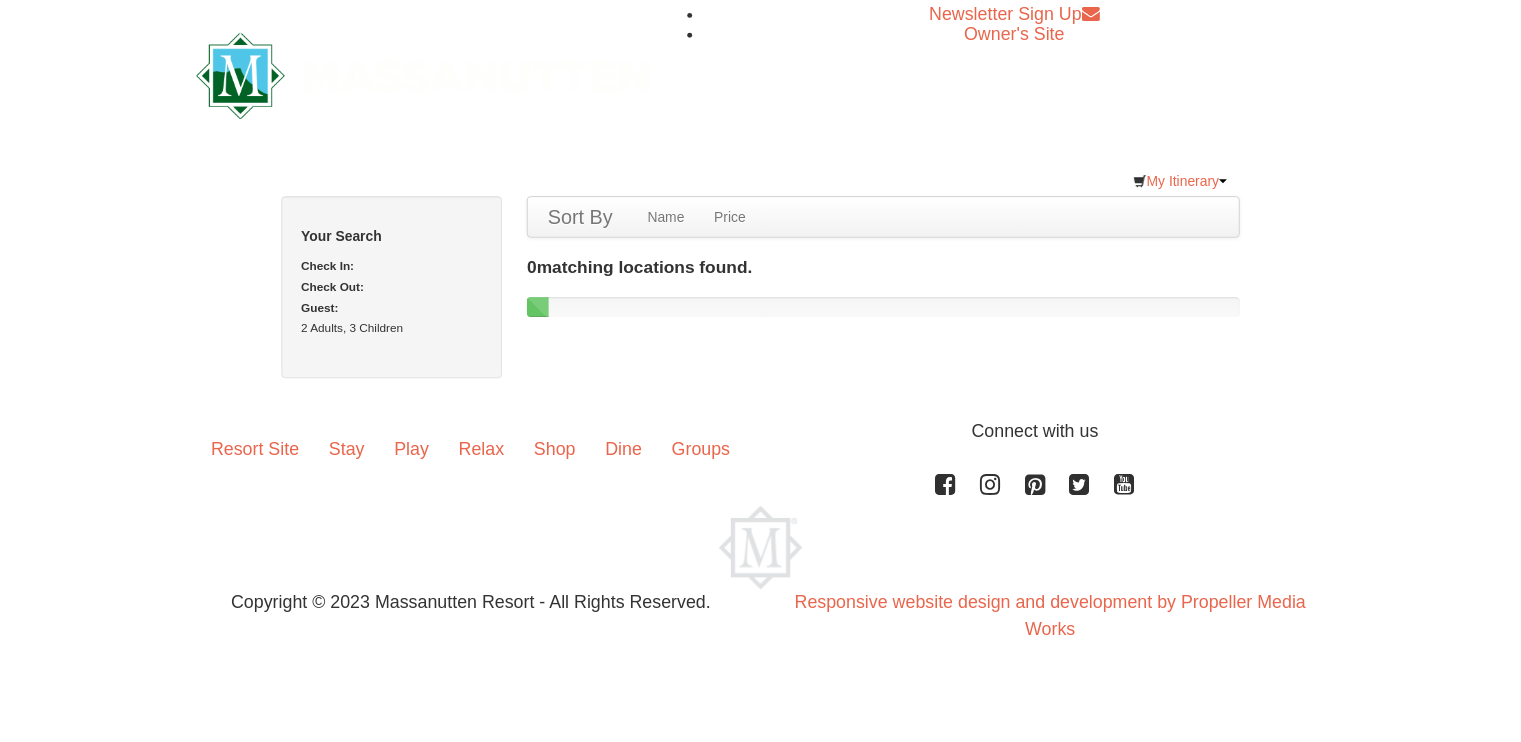 scroll, scrollTop: 0, scrollLeft: 0, axis: both 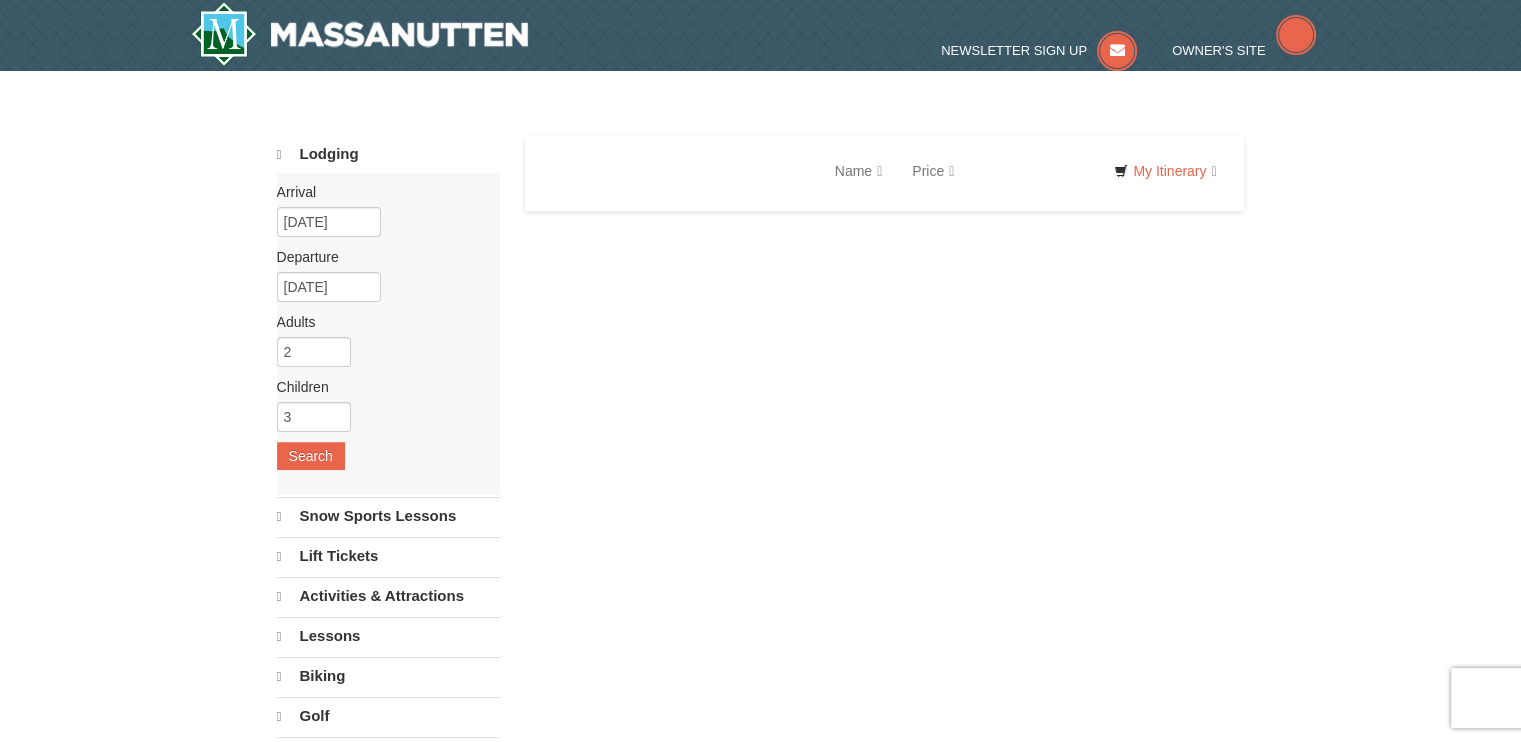 select on "8" 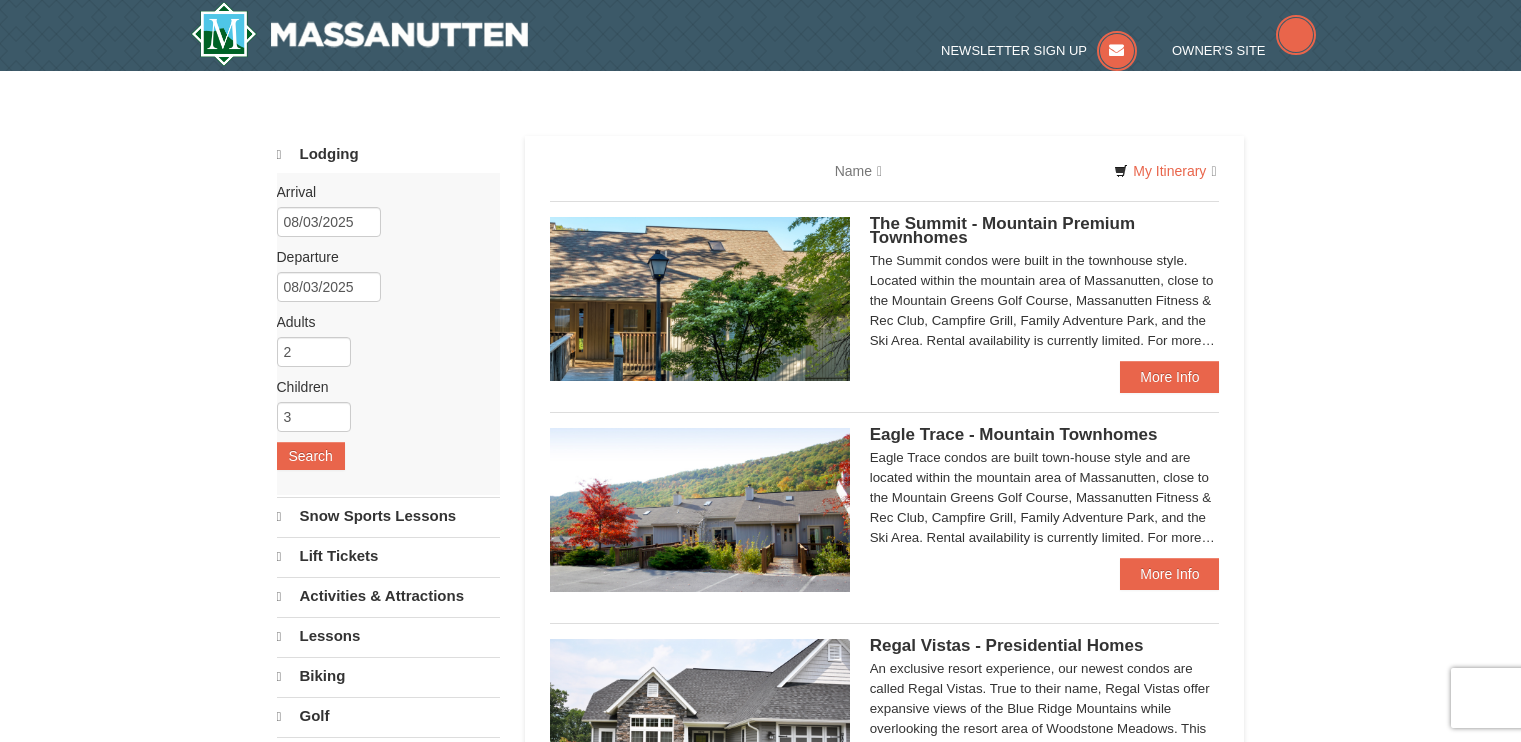 type 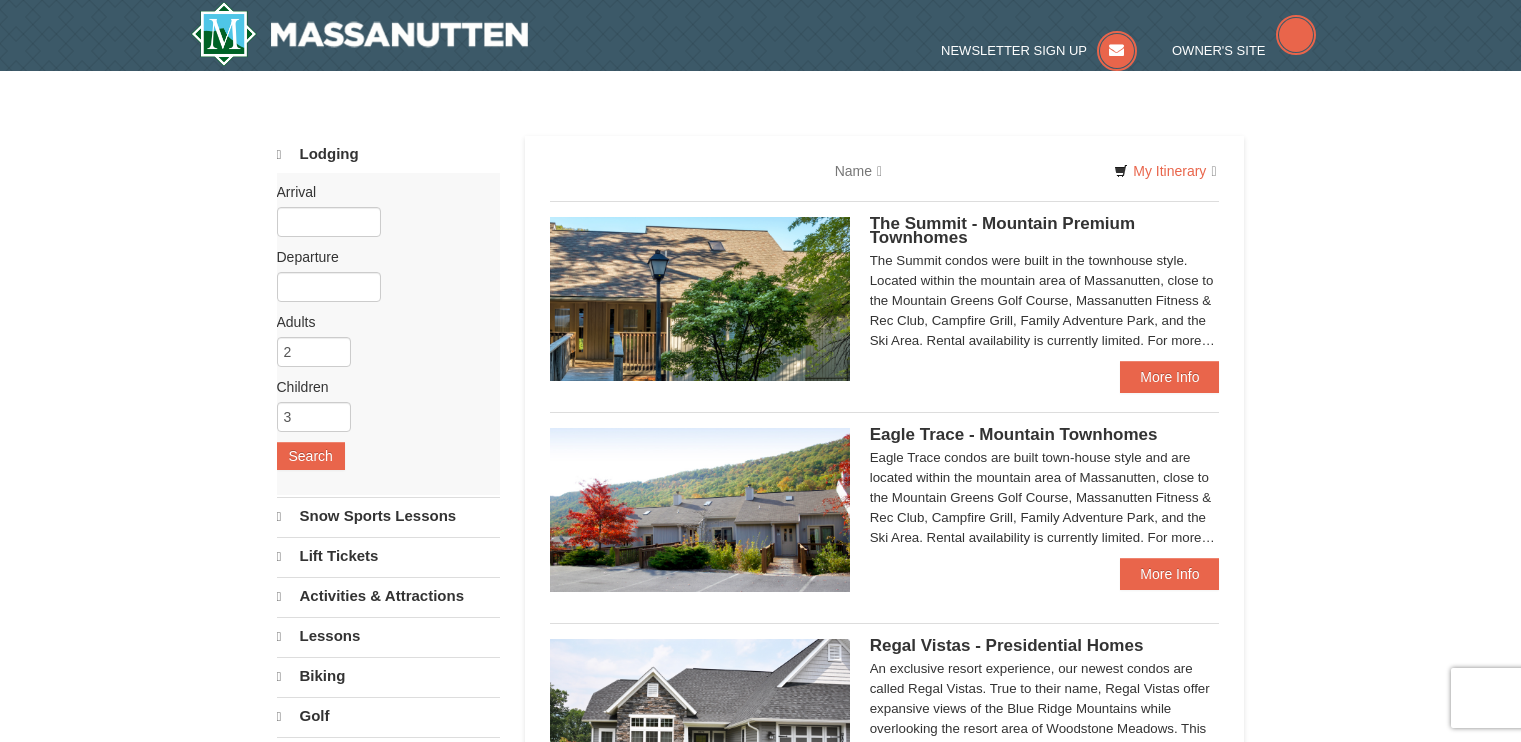 scroll, scrollTop: 0, scrollLeft: 0, axis: both 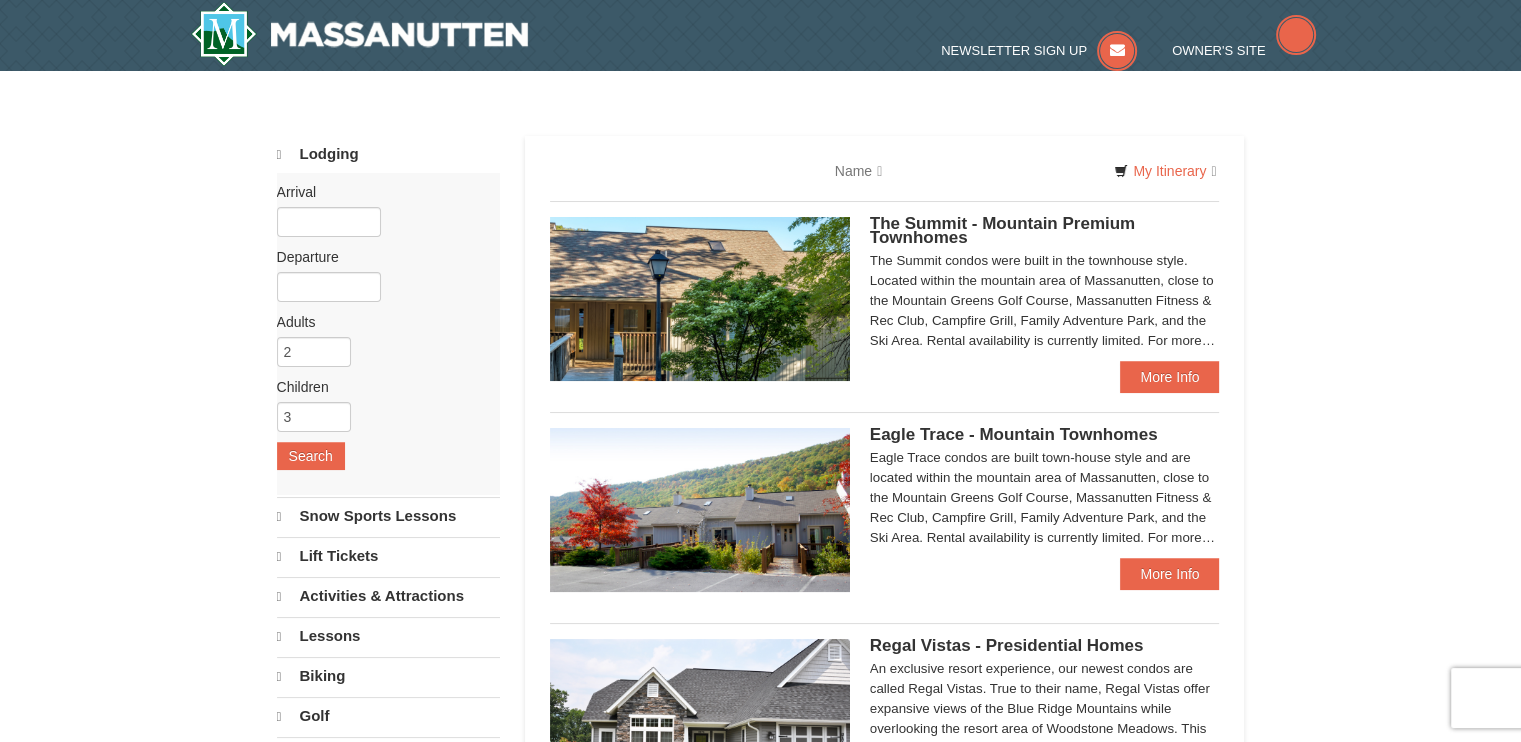 select on "8" 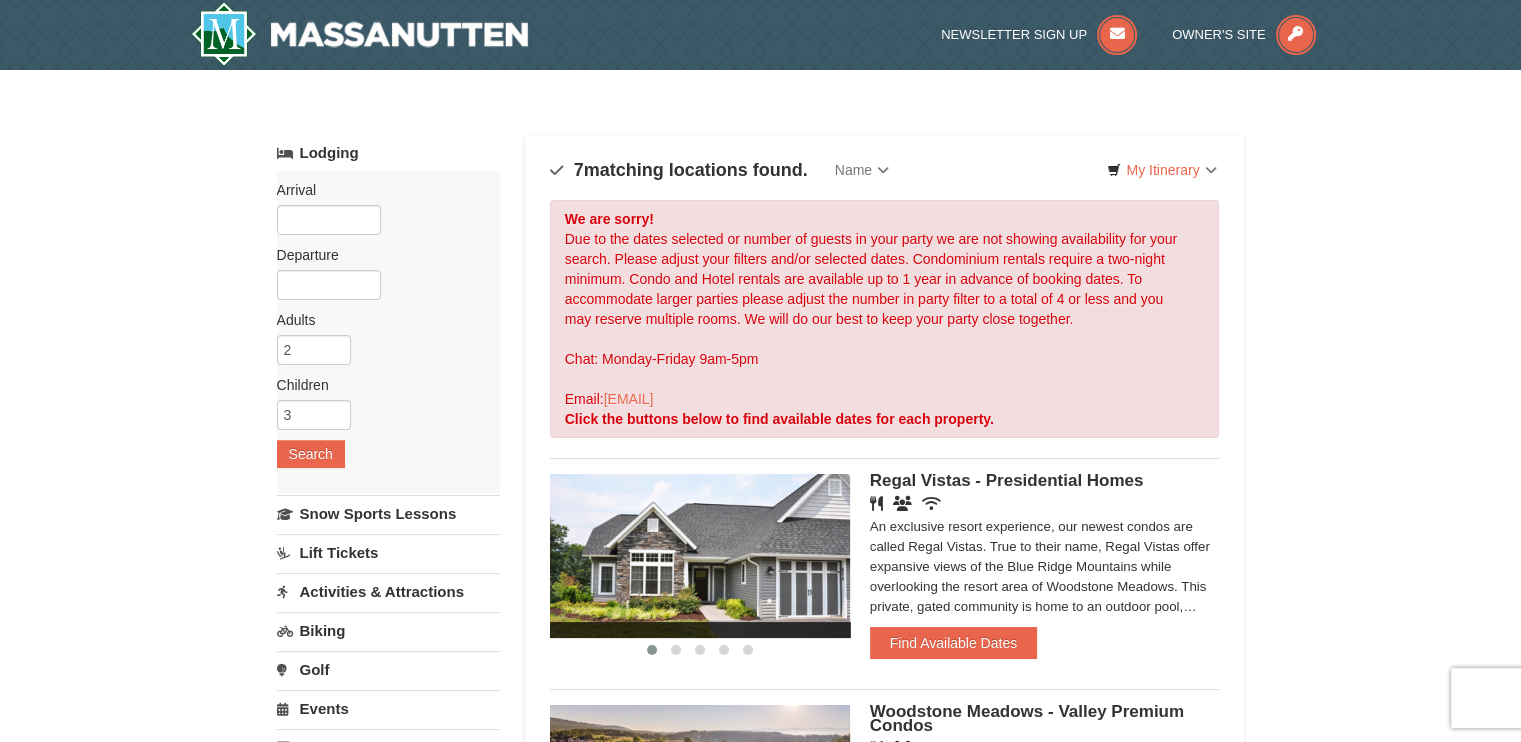 scroll, scrollTop: 0, scrollLeft: 0, axis: both 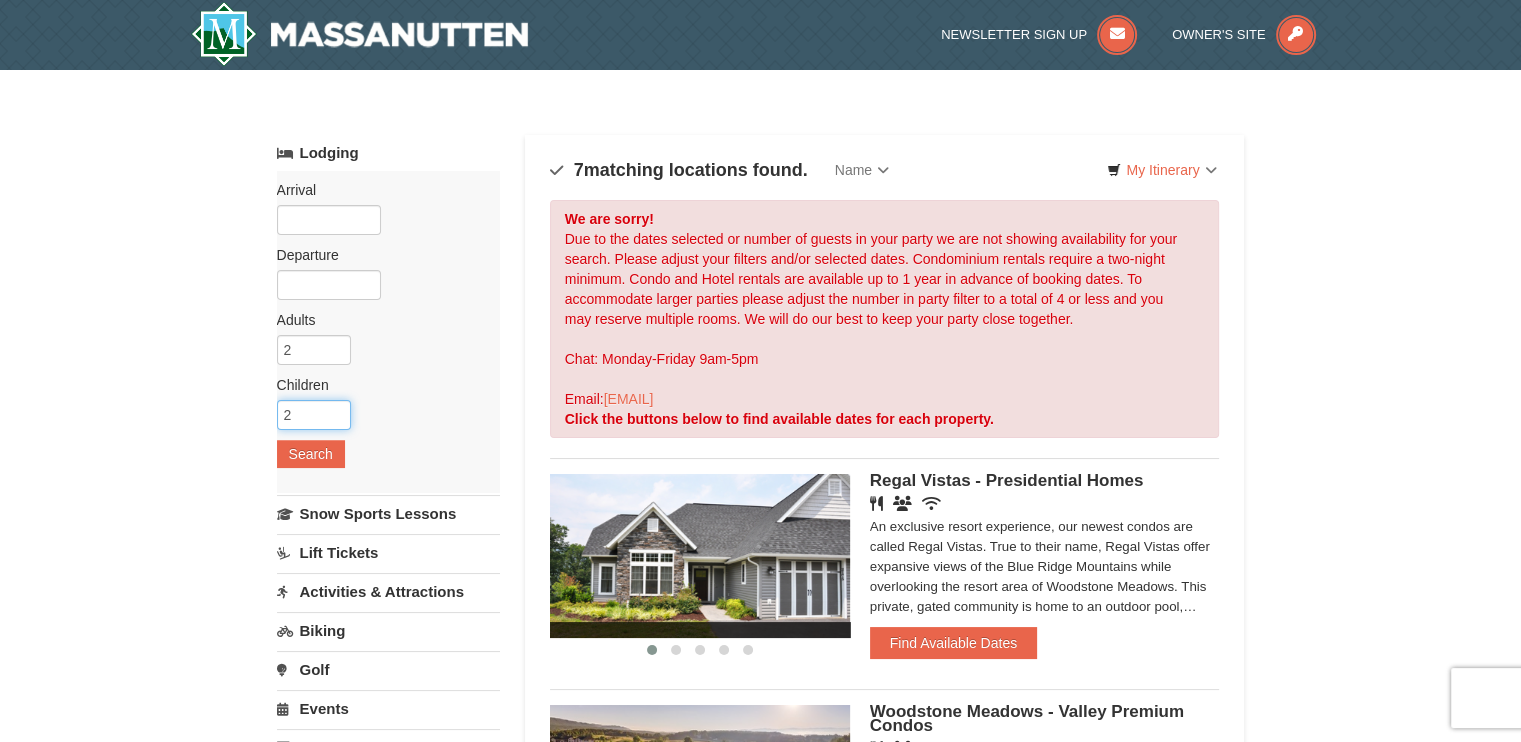type on "2" 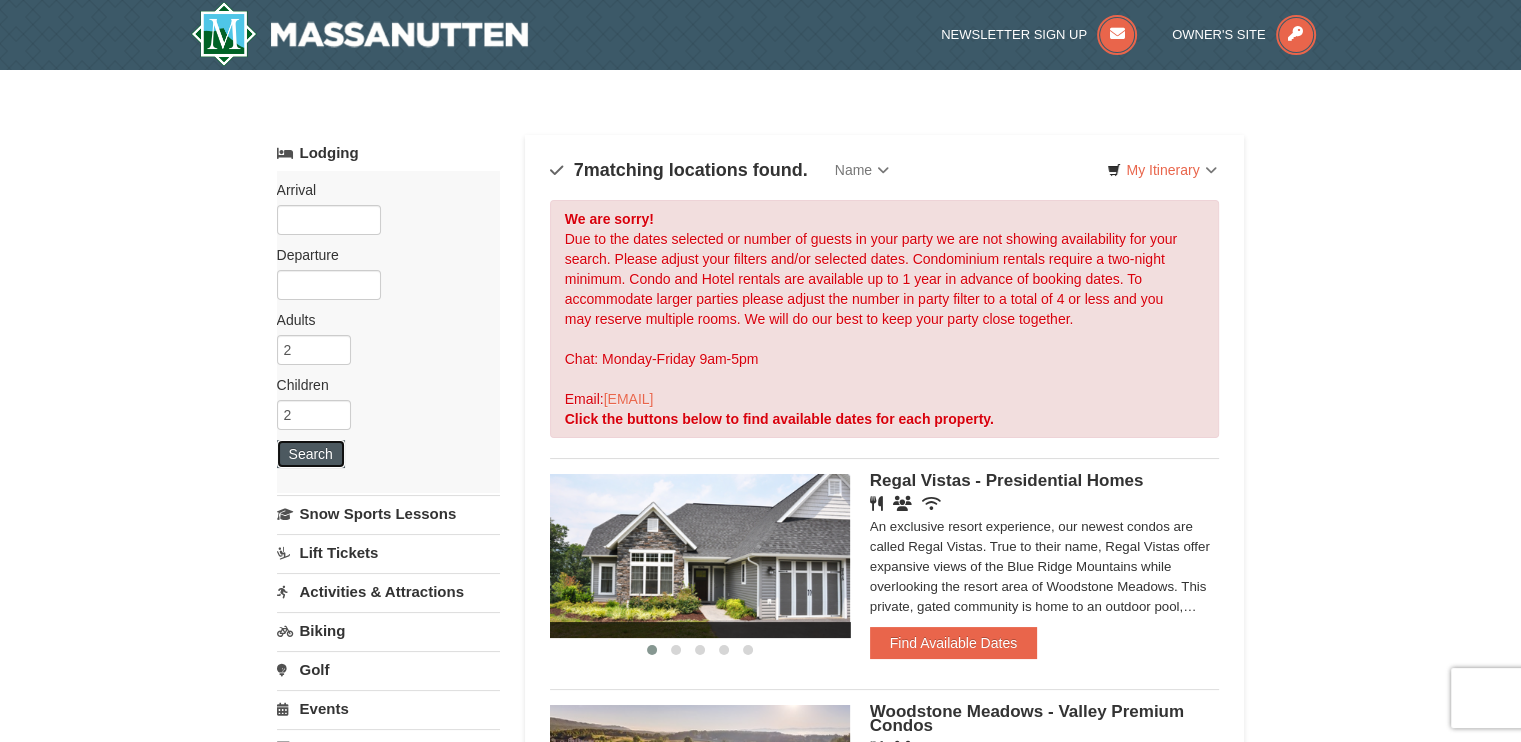 click on "Search" at bounding box center [311, 454] 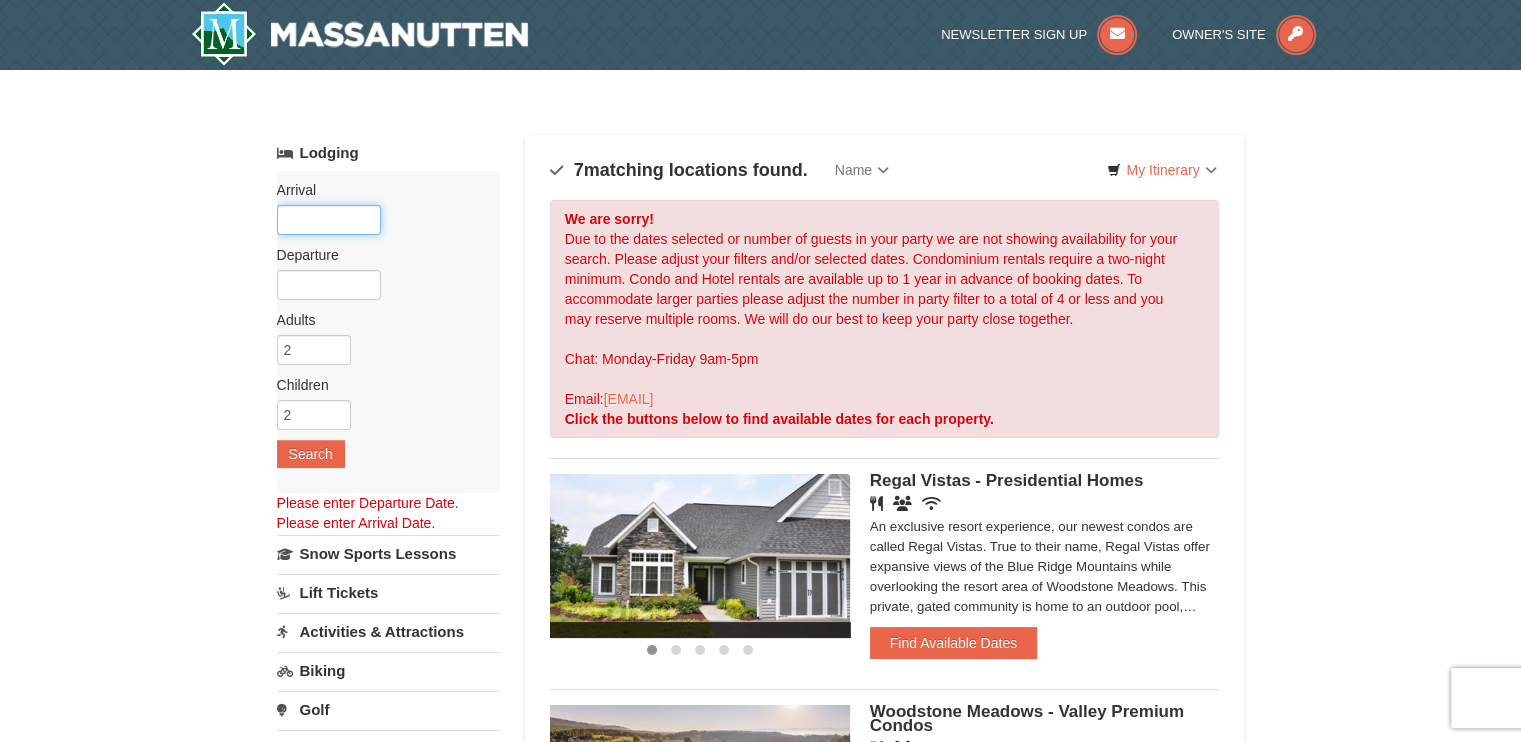 click at bounding box center [329, 220] 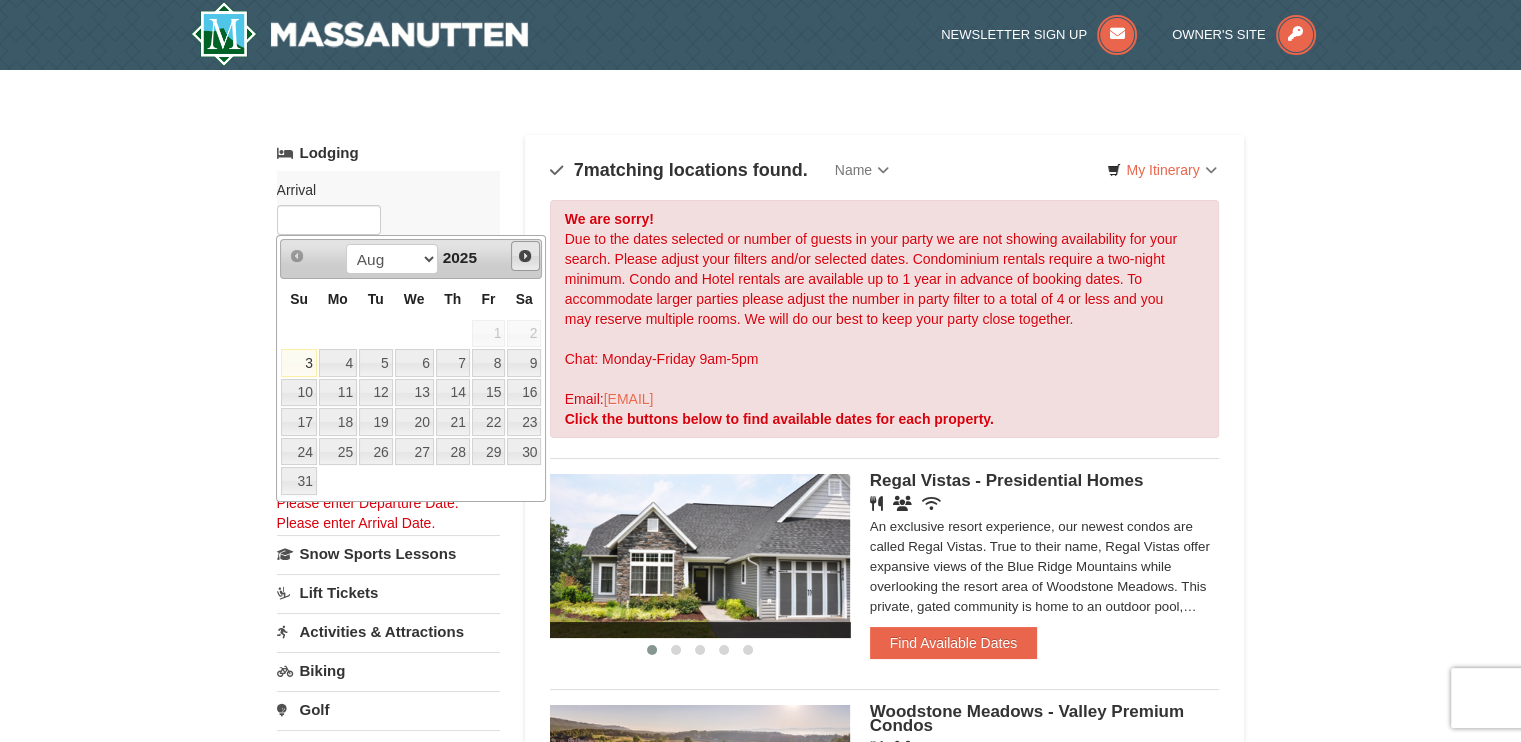 click on "Next" at bounding box center [525, 256] 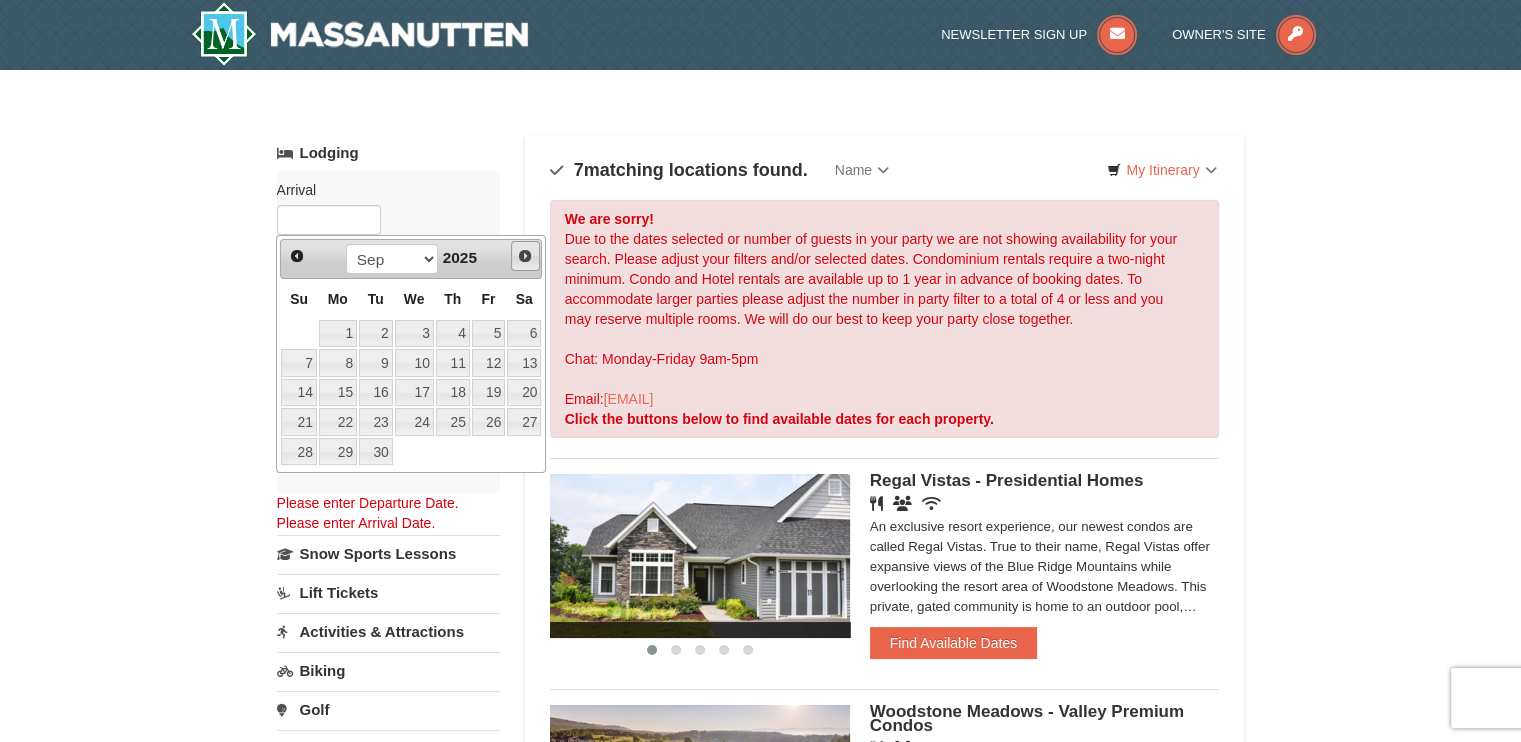 click on "Next" at bounding box center (525, 256) 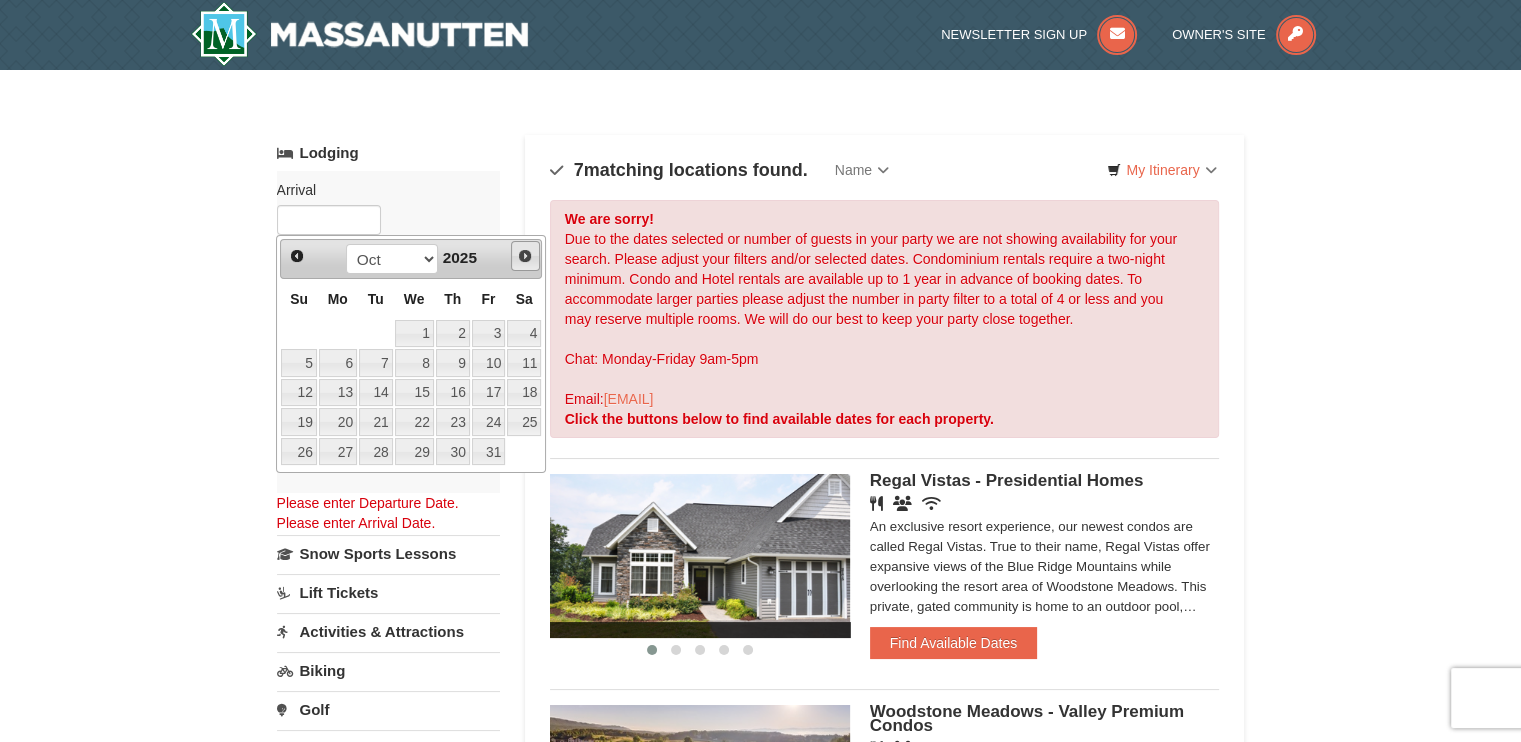 click on "Next" at bounding box center (525, 256) 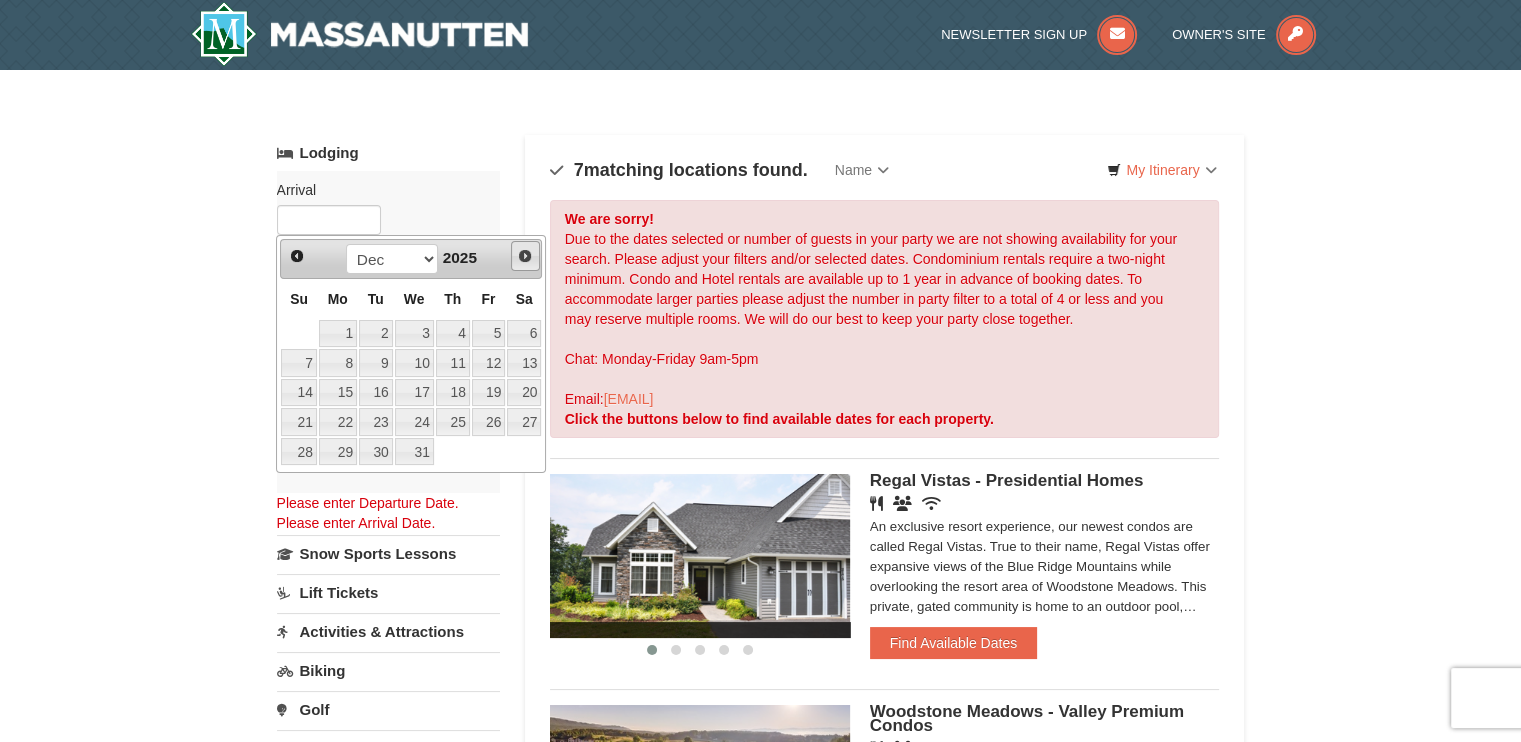 click on "Next" at bounding box center [525, 256] 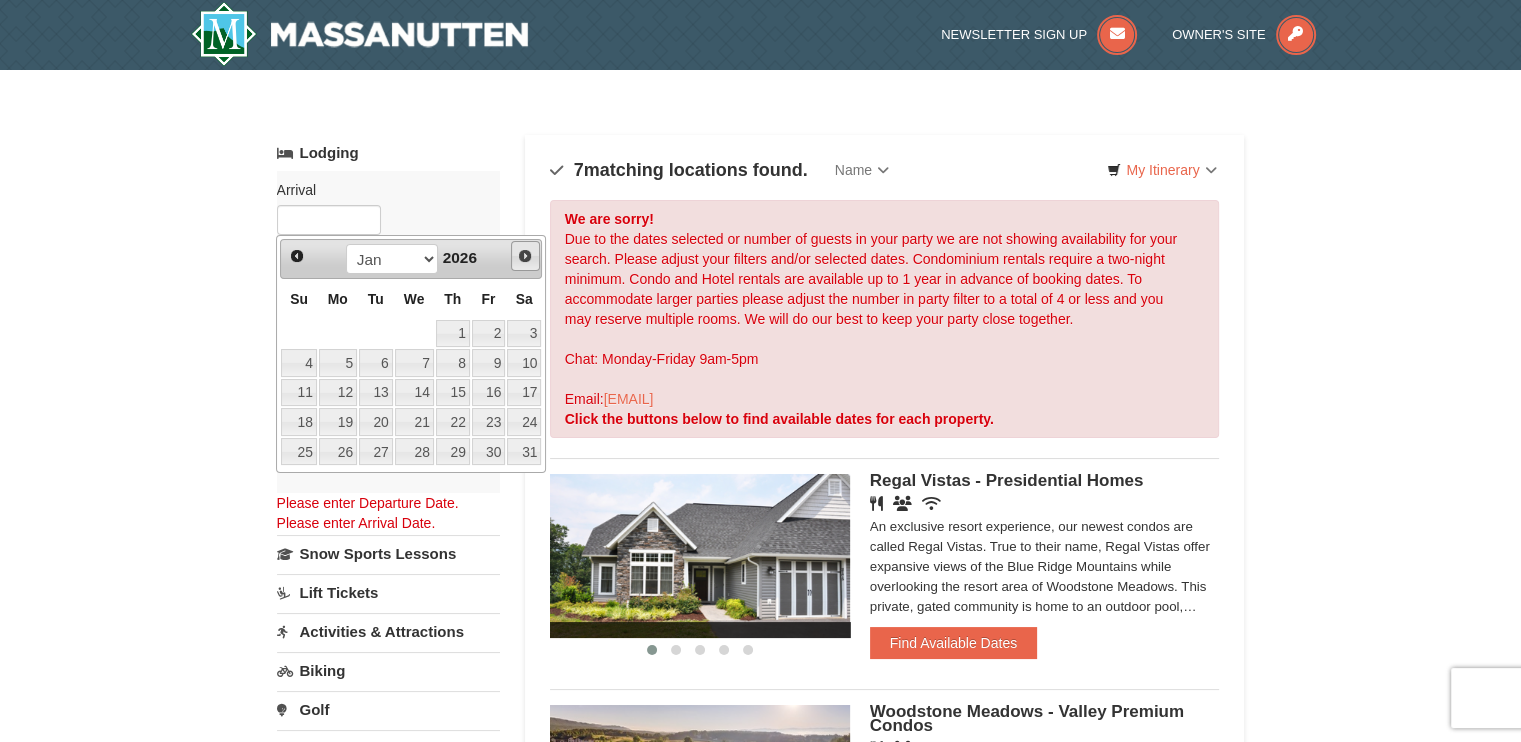 click on "Next" at bounding box center [525, 256] 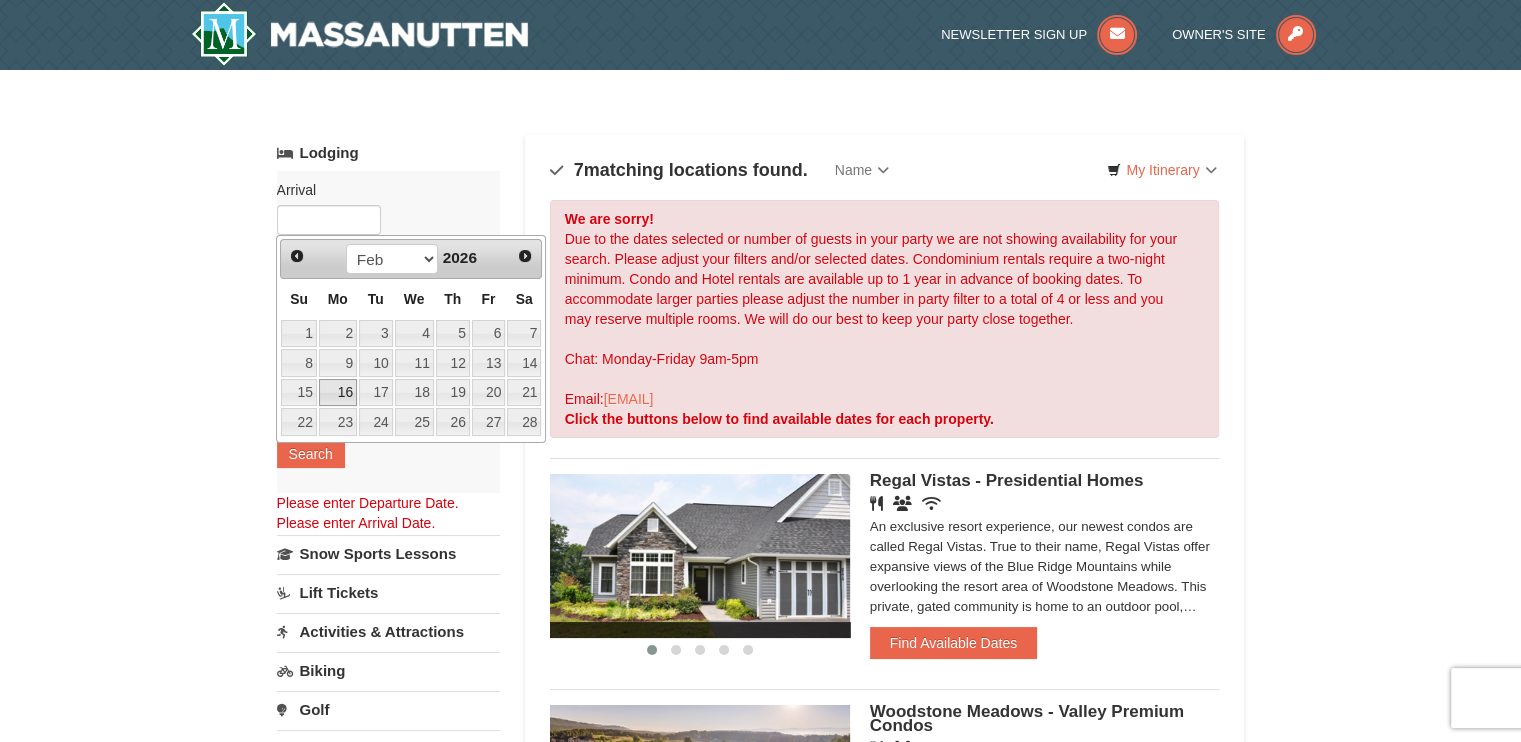 click on "16" at bounding box center (338, 393) 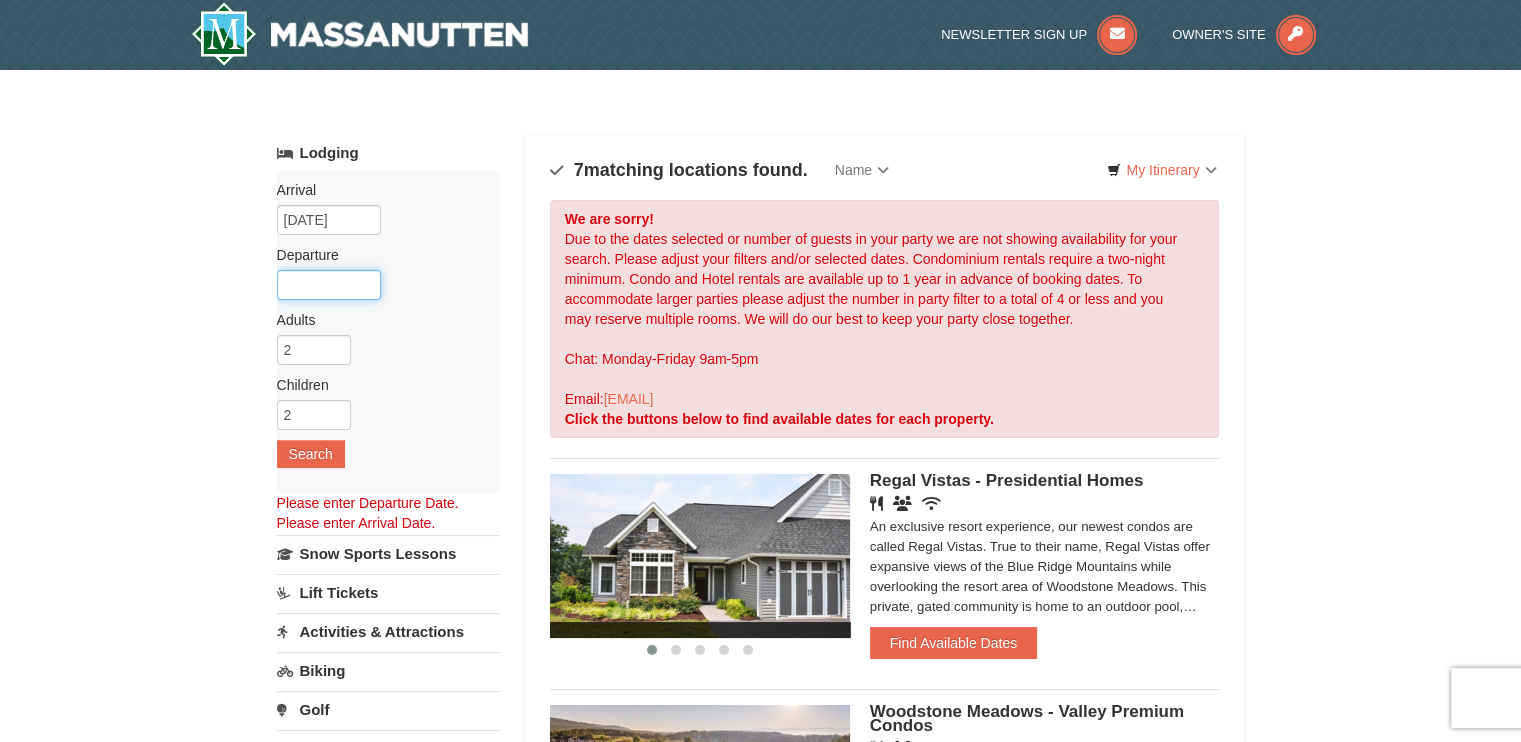 click at bounding box center [329, 285] 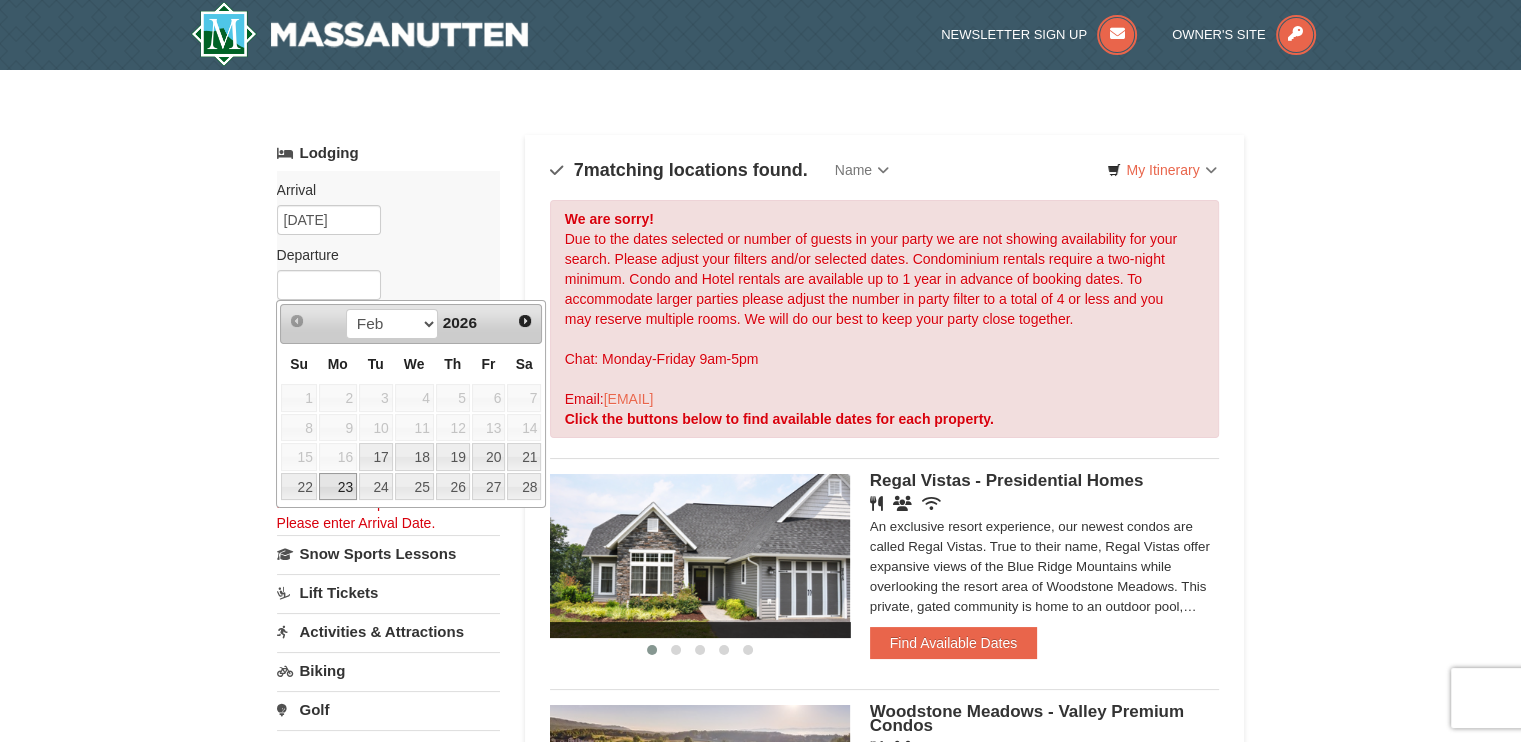 click on "23" at bounding box center (338, 487) 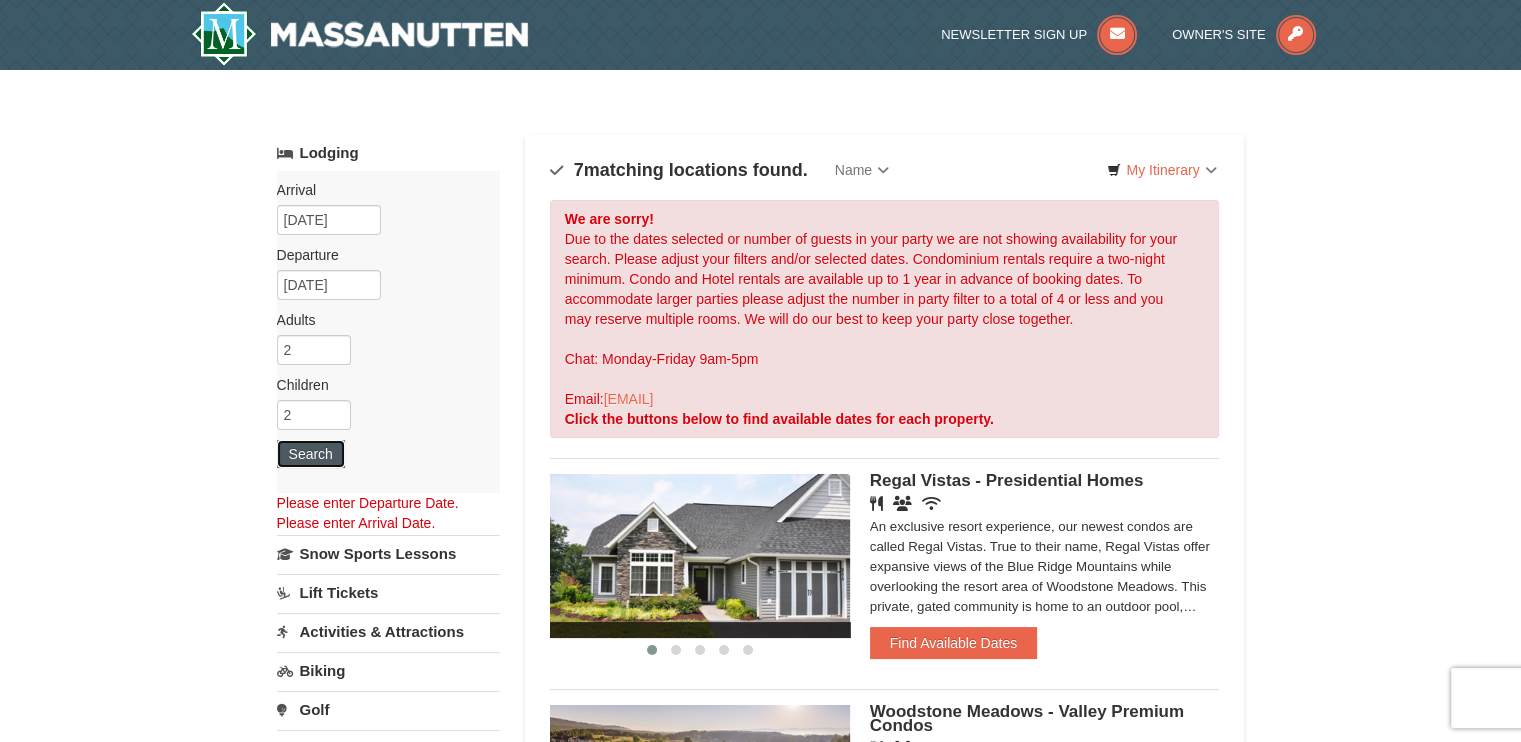 click on "Search" at bounding box center [311, 454] 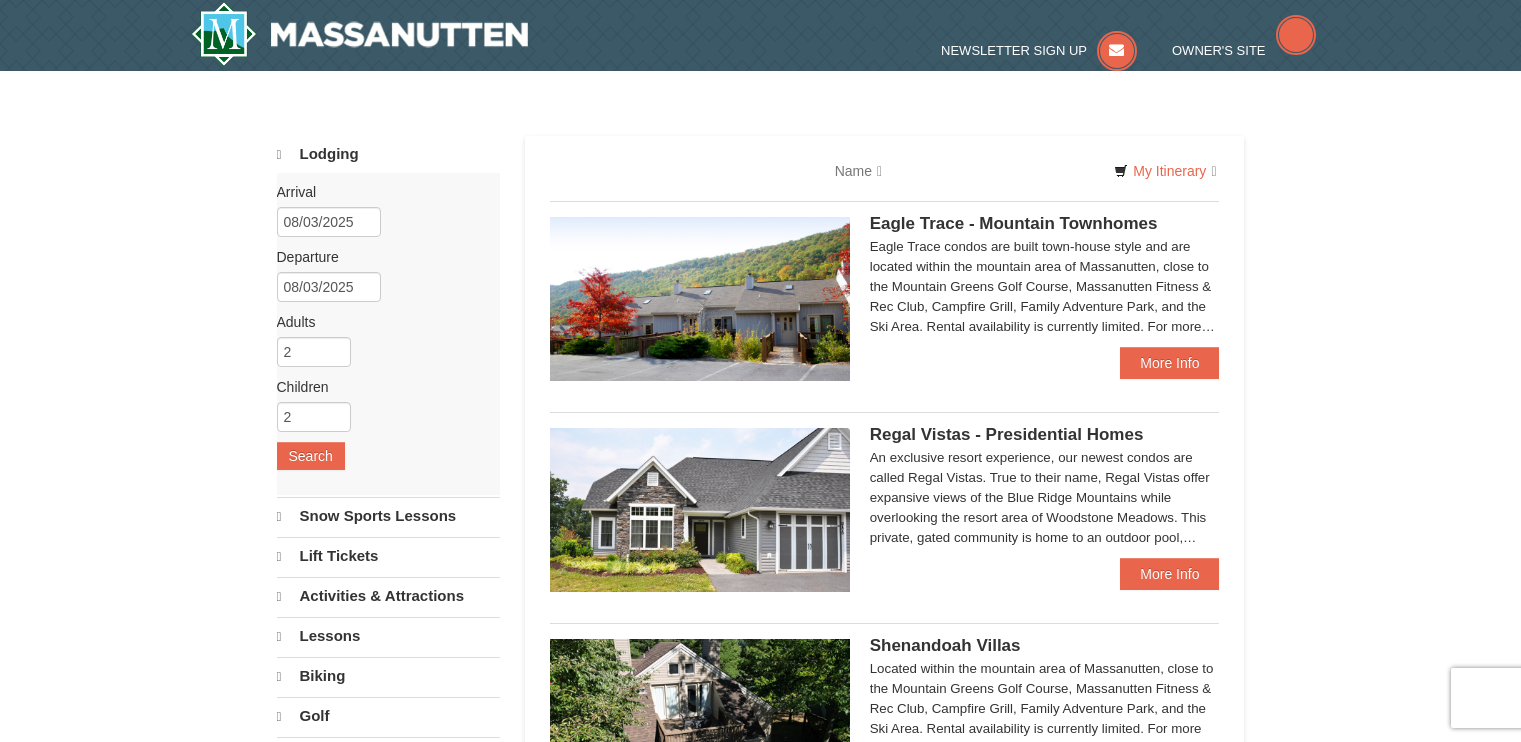 type 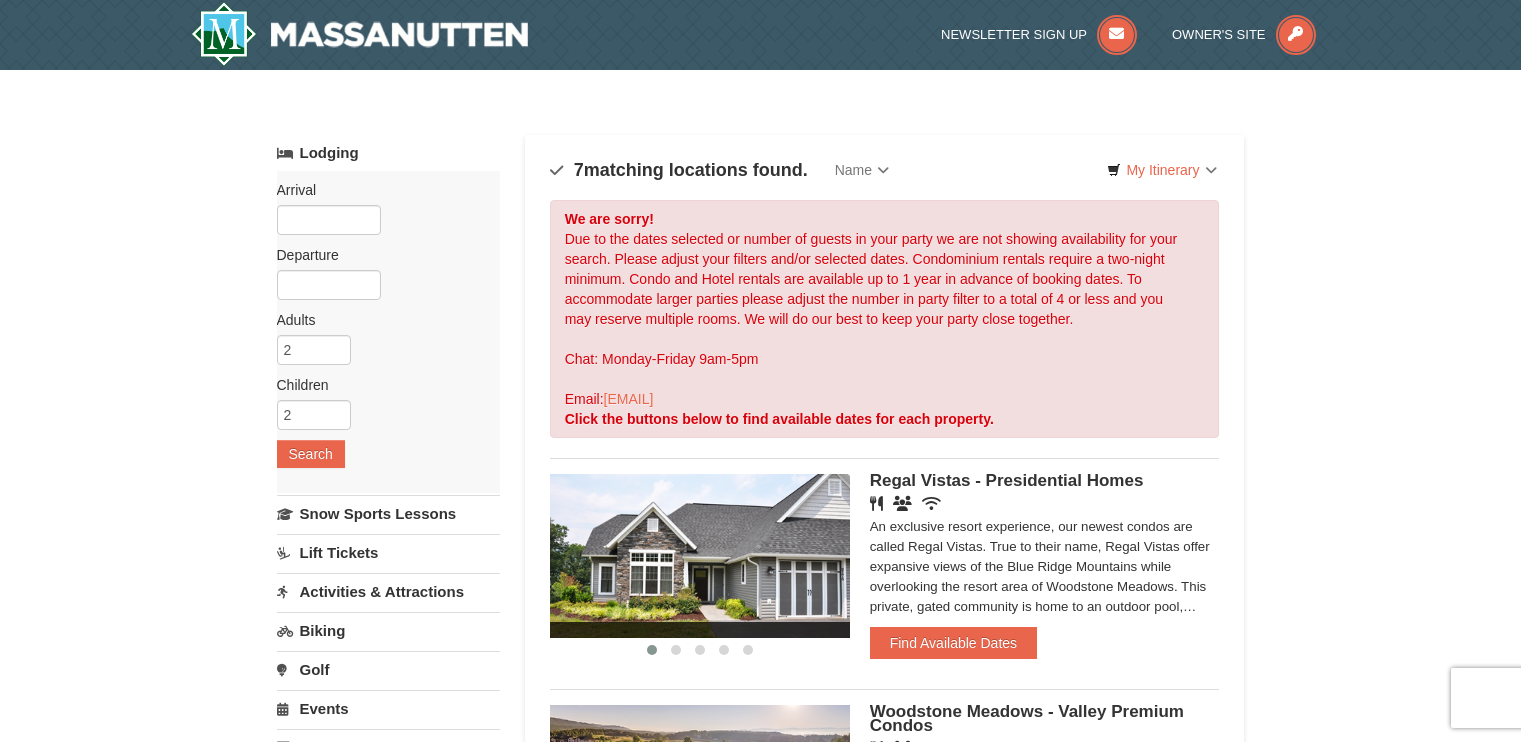 scroll, scrollTop: 0, scrollLeft: 0, axis: both 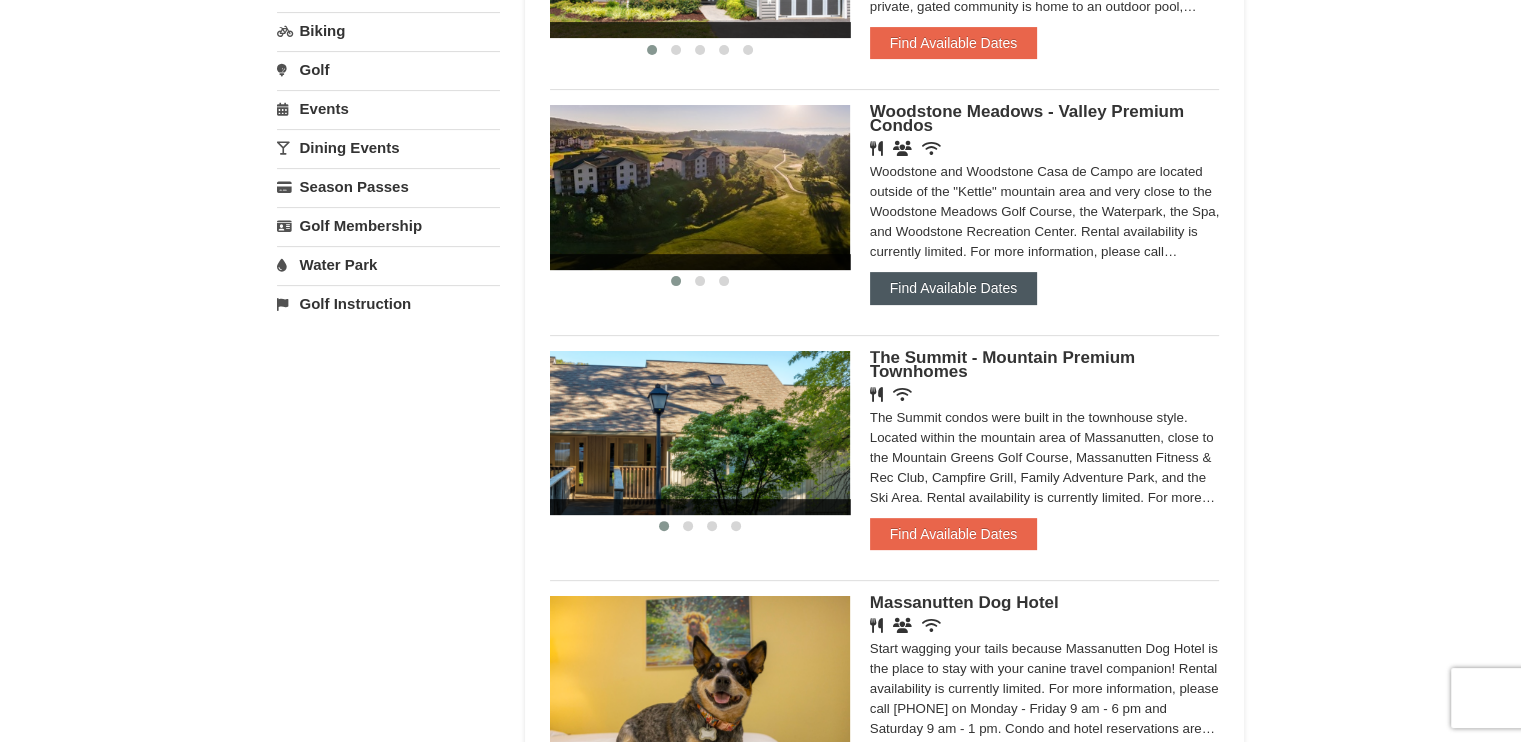 click on "Find Available Dates" at bounding box center [953, 288] 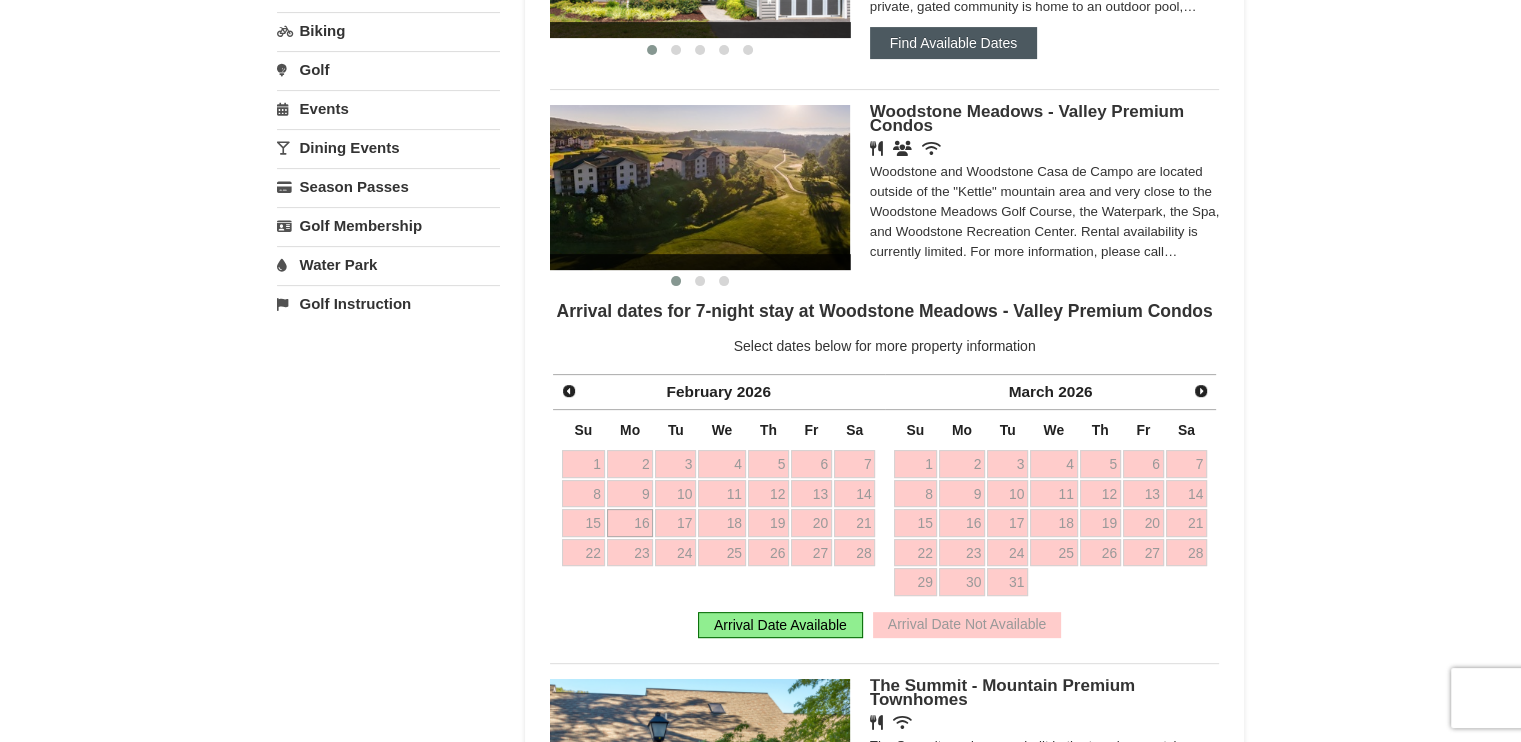 click on "Find Available Dates" at bounding box center (953, 43) 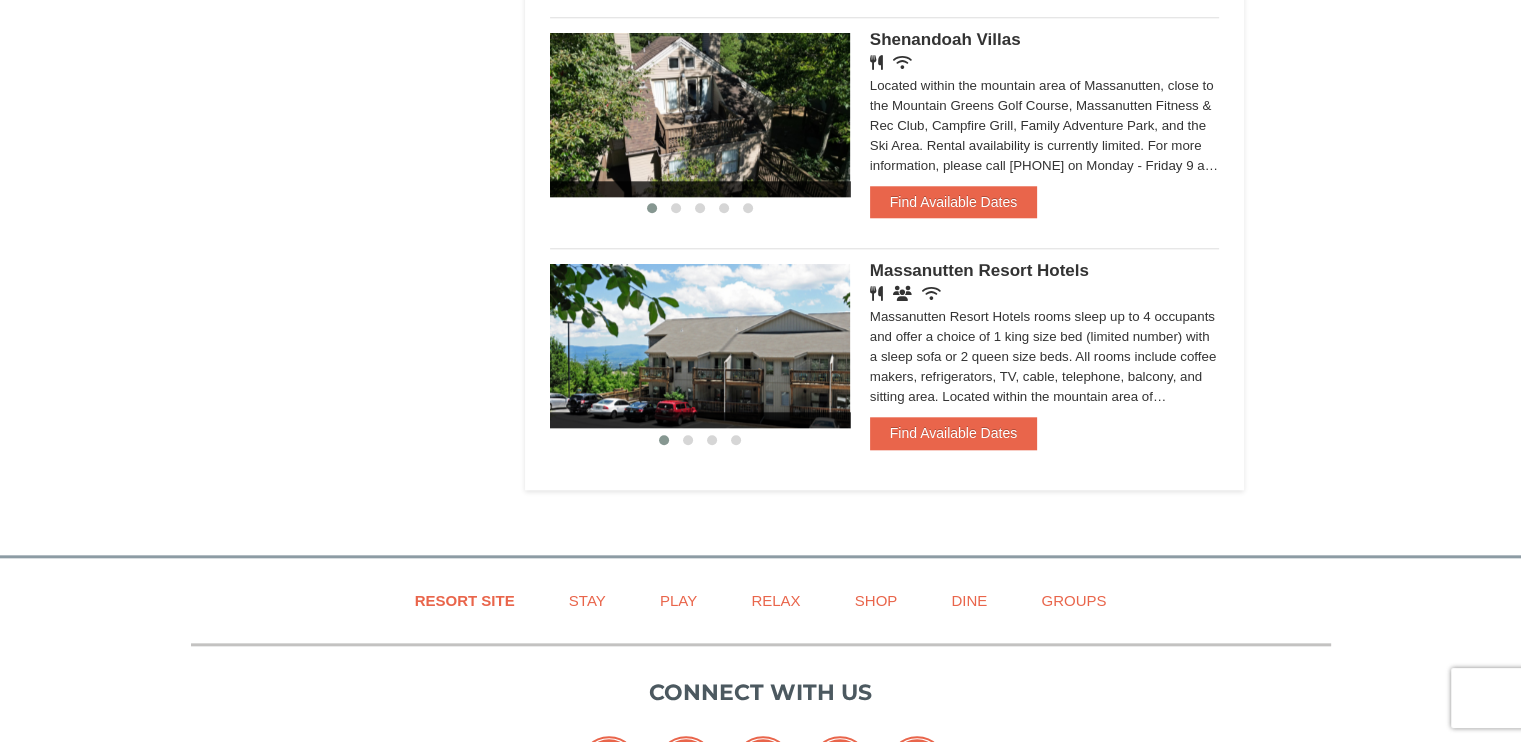 scroll, scrollTop: 1972, scrollLeft: 0, axis: vertical 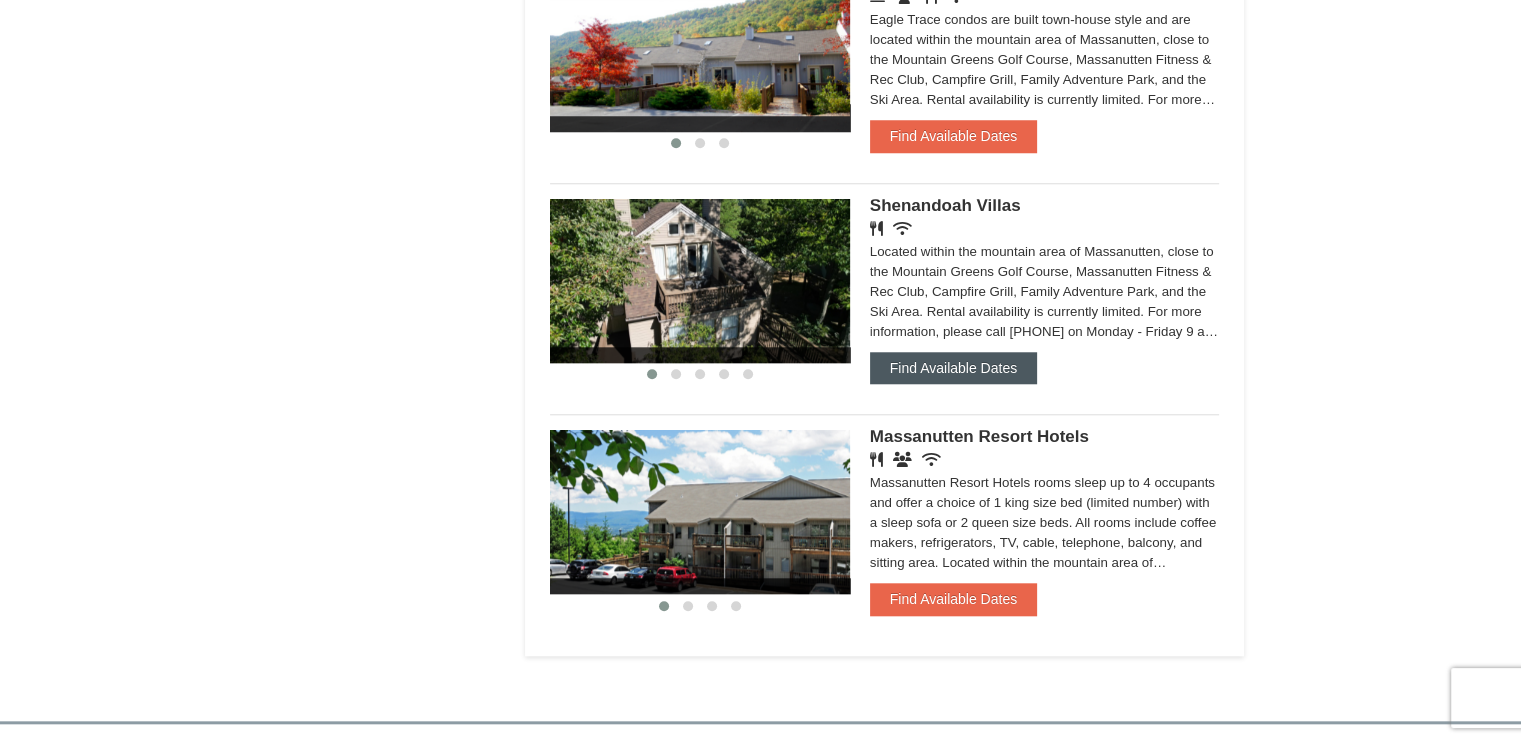 click on "Find Available Dates" at bounding box center [953, 368] 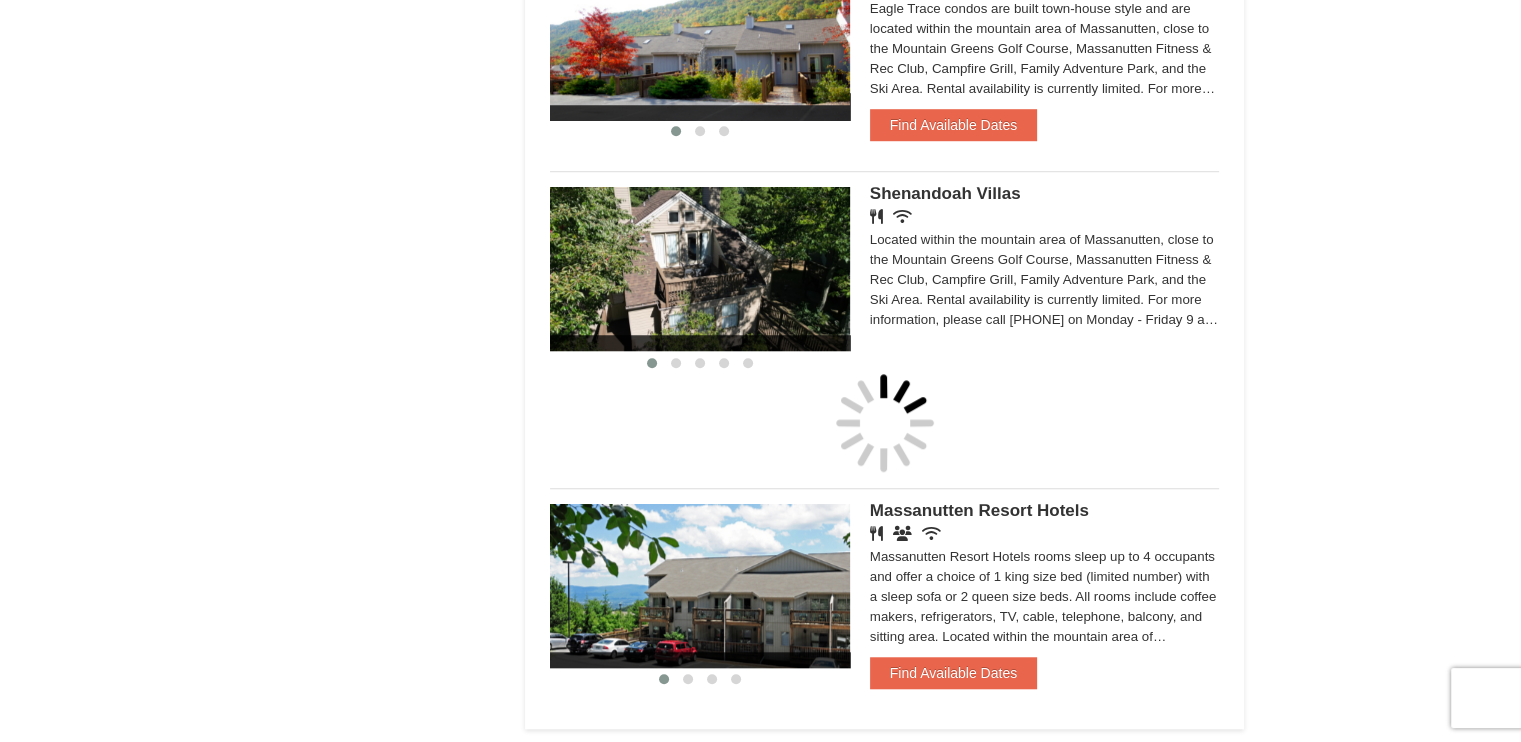 scroll, scrollTop: 1464, scrollLeft: 0, axis: vertical 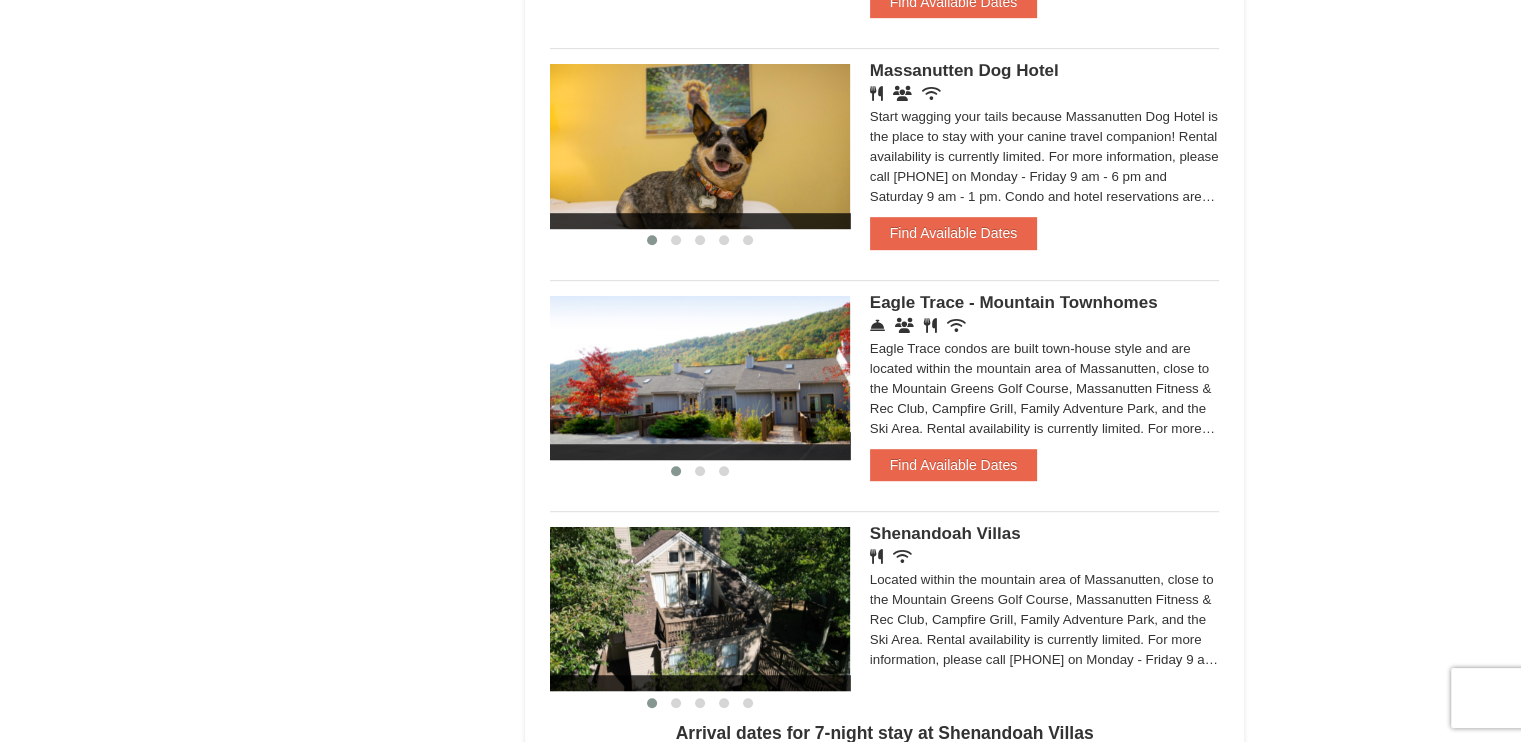 click on "Eagle Trace - Mountain Townhomes
Concierge Desk Conference Facilities Restaurant Wireless Internet (free)
Eagle Trace condos are built town-house style and are located within the mountain area of Massanutten, close to the Mountain Greens Golf Course, Massanutten Fitness & Rec Club, Campfire Grill, Family Adventure Park, and the Ski Area.
Rental availability is currently limited. For more information, please call 540.289.4952 on Monday - Friday 9 am - 6 pm and Saturday 9 am - 1 pm. Condo and hotel reservations are subject to a $25 change fee.
Activities may be limited and advance sign-ups and ticket purchases required. For more information please visit https://www.massresort.com. Thank you for your patience and understanding. We look forward to welcoming you!" at bounding box center [1045, 372] 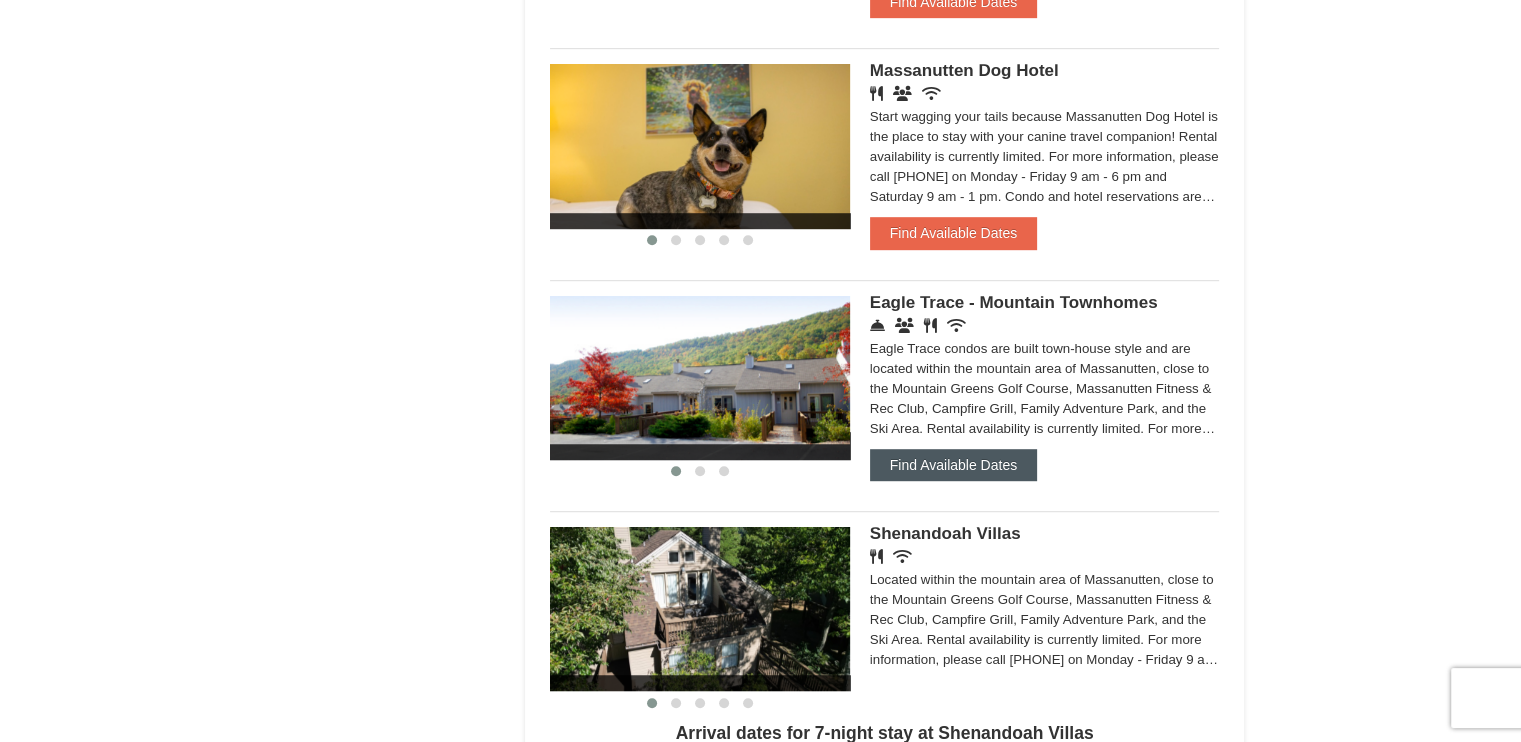 click on "Find Available Dates" at bounding box center [953, 465] 